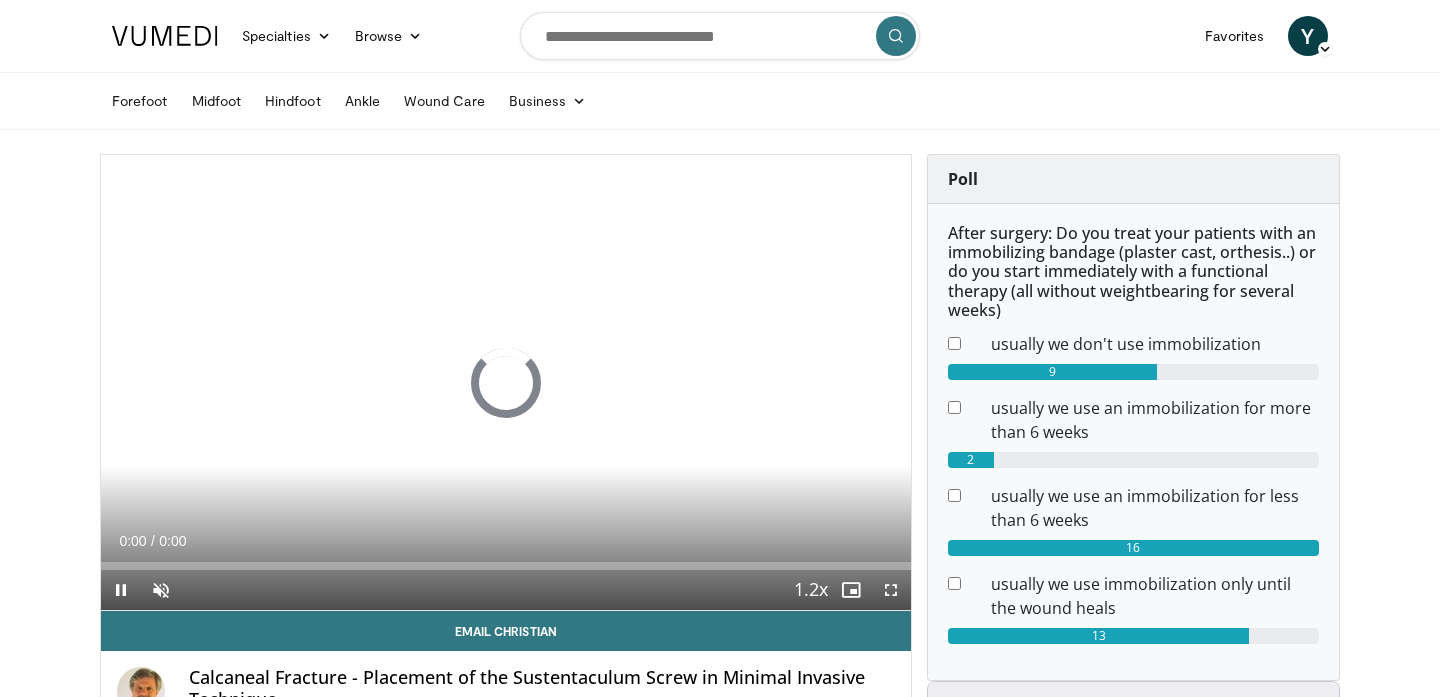 scroll, scrollTop: 51, scrollLeft: 0, axis: vertical 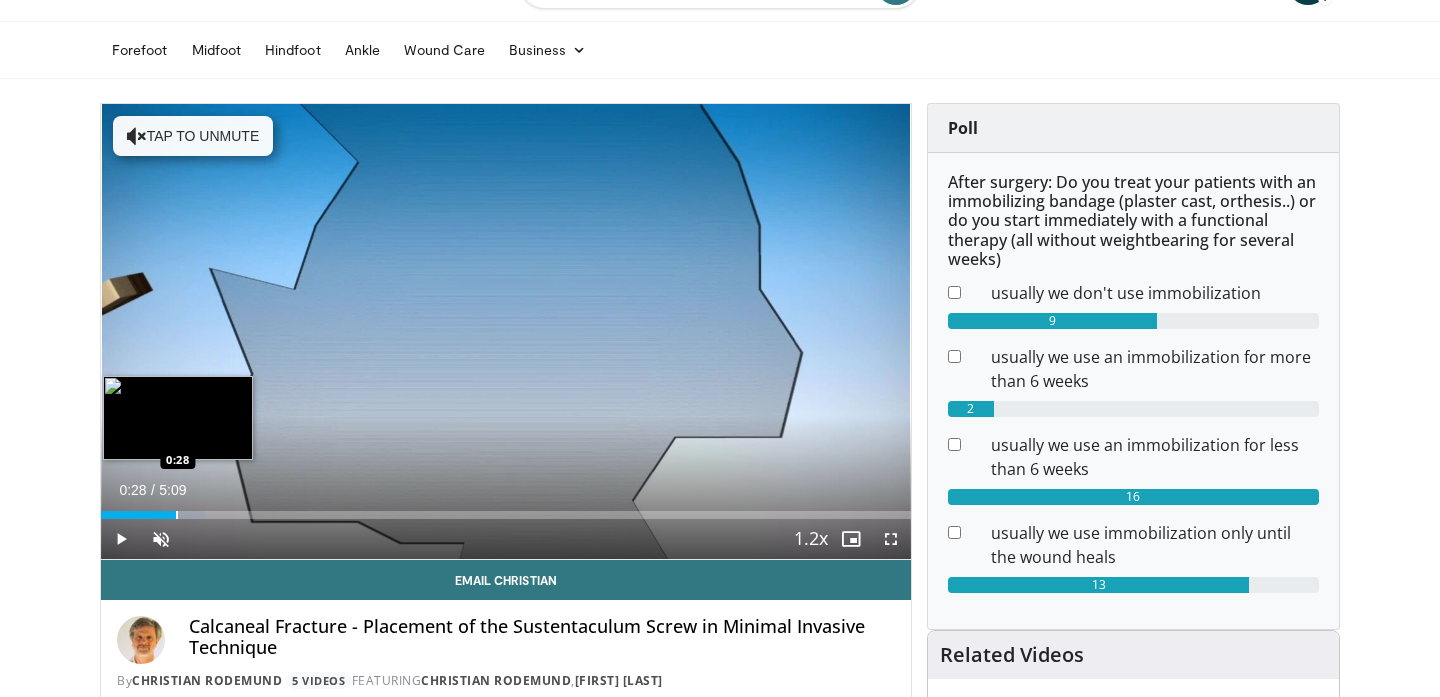 click on "Loaded :  12.79% 0:28 0:28" at bounding box center [506, 509] 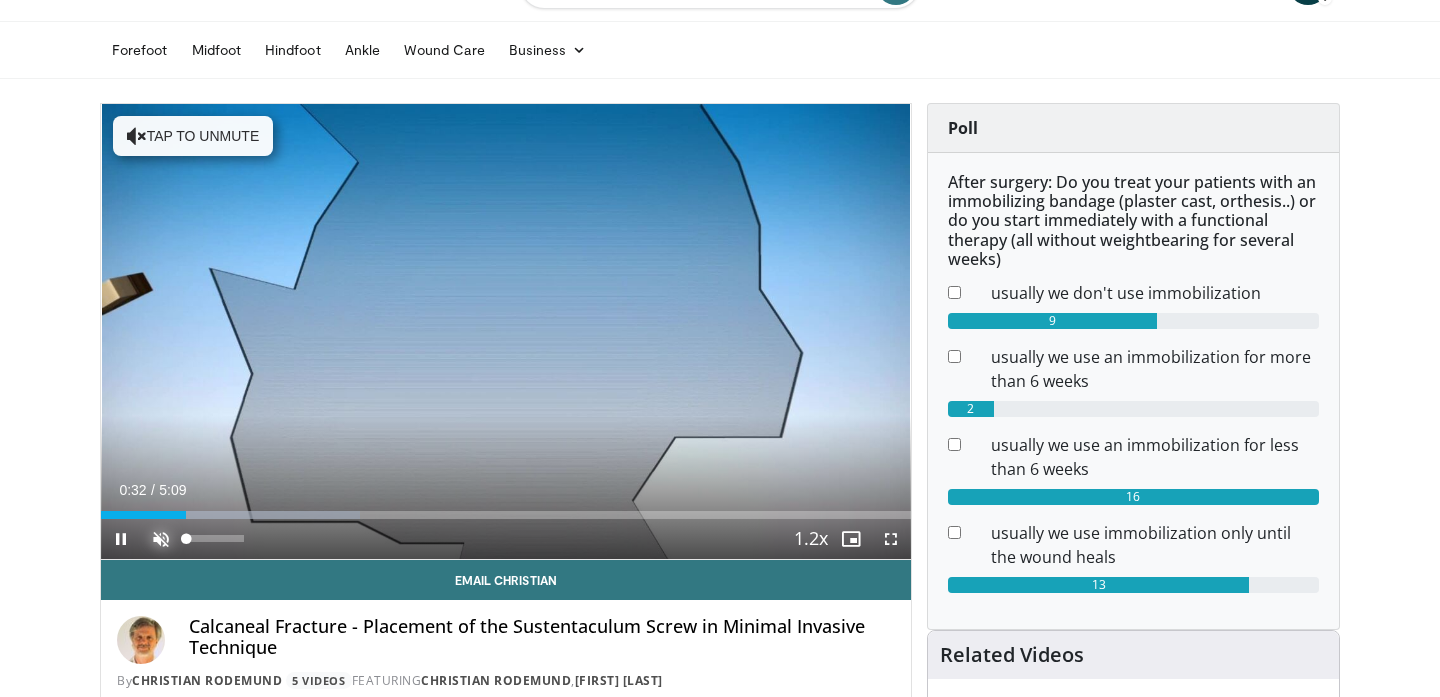 click at bounding box center (161, 539) 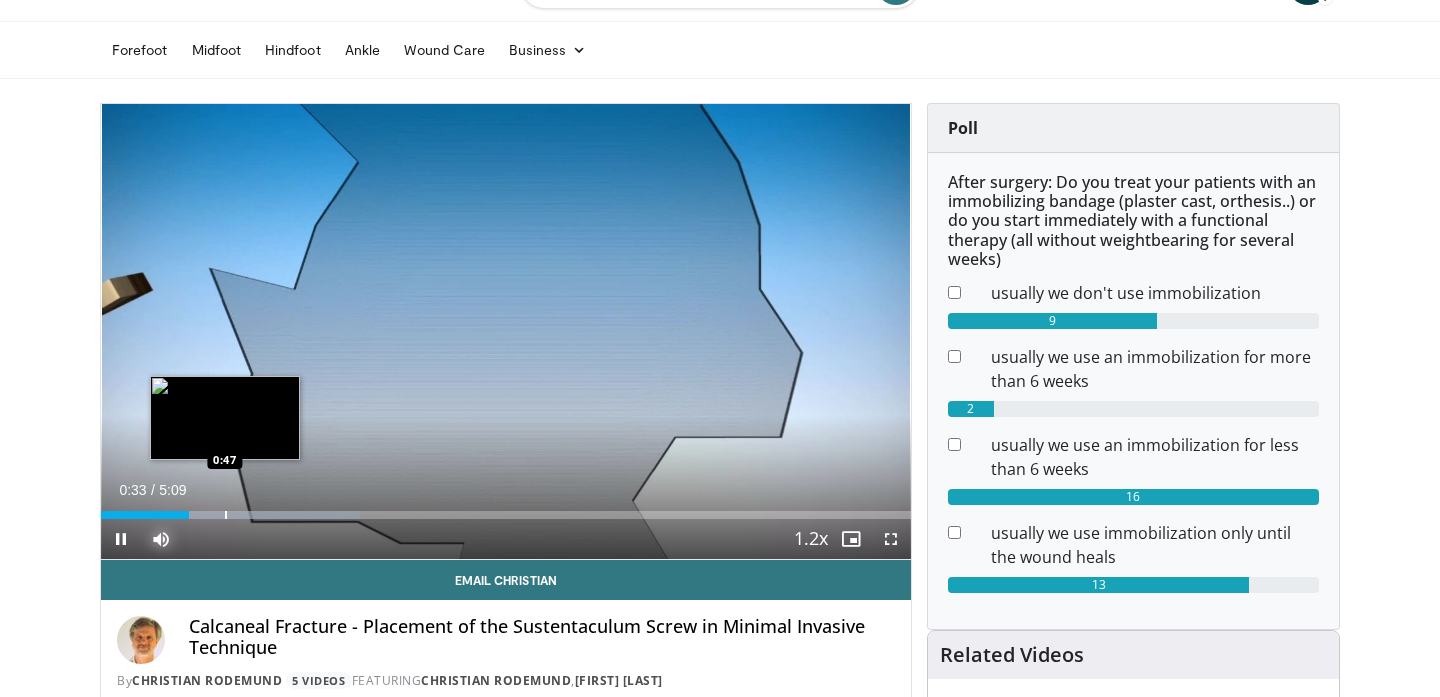 click on "Loaded :  32.02% 0:33 0:47" at bounding box center (506, 509) 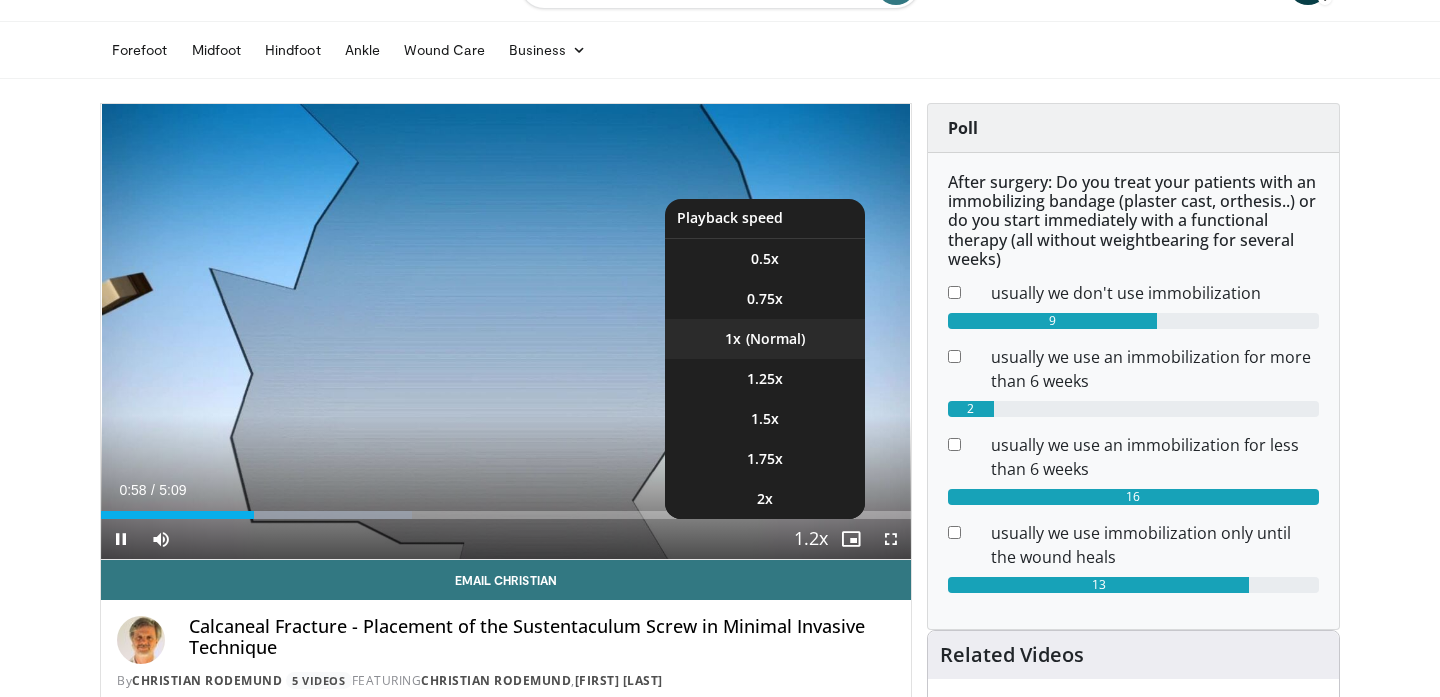 click on "1x" at bounding box center (765, 339) 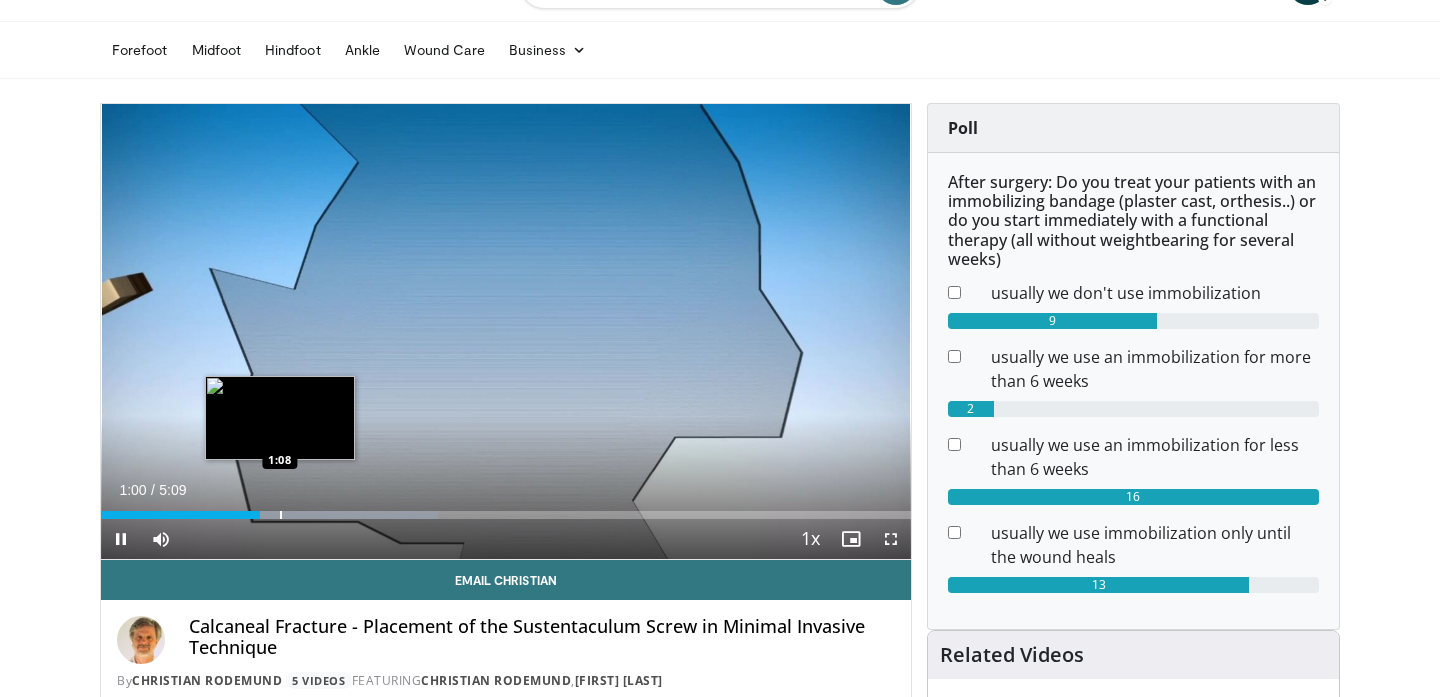 click at bounding box center (281, 515) 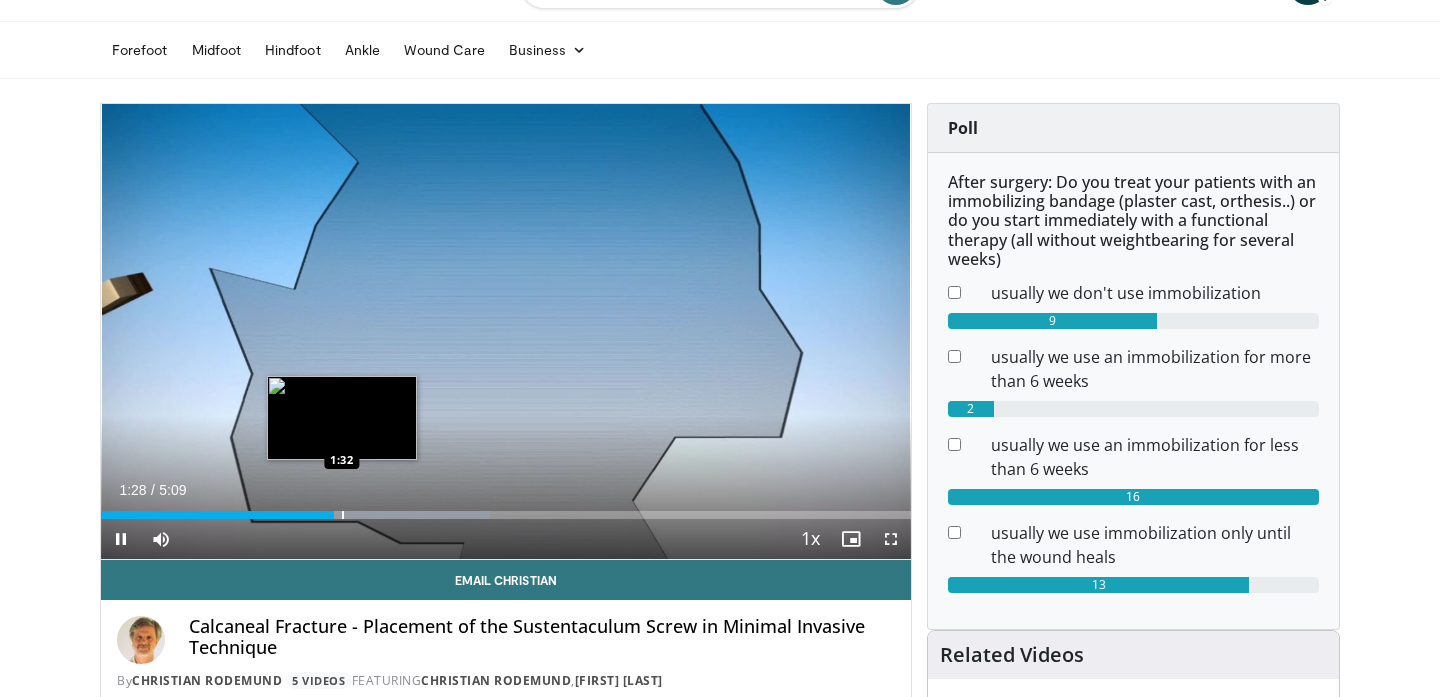 click at bounding box center [343, 515] 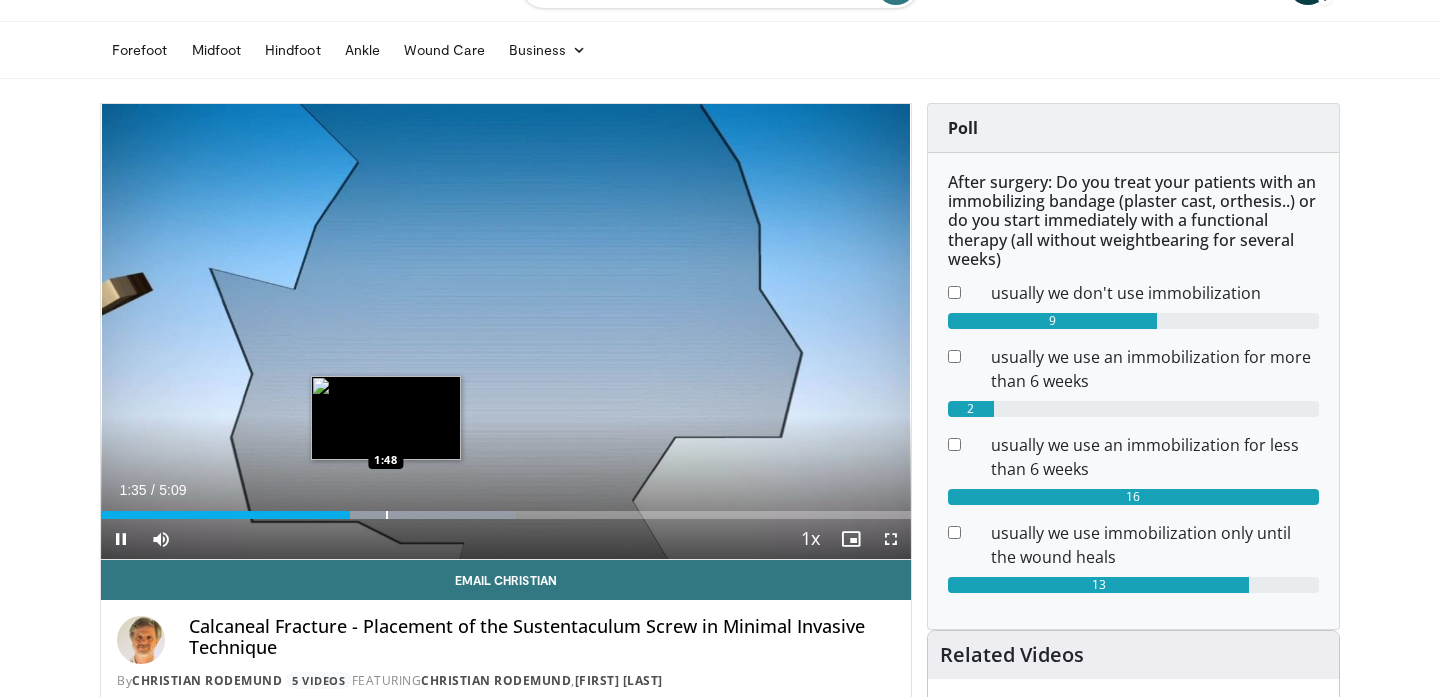 click on "Loaded :  51.24% 1:35 1:48" at bounding box center (506, 509) 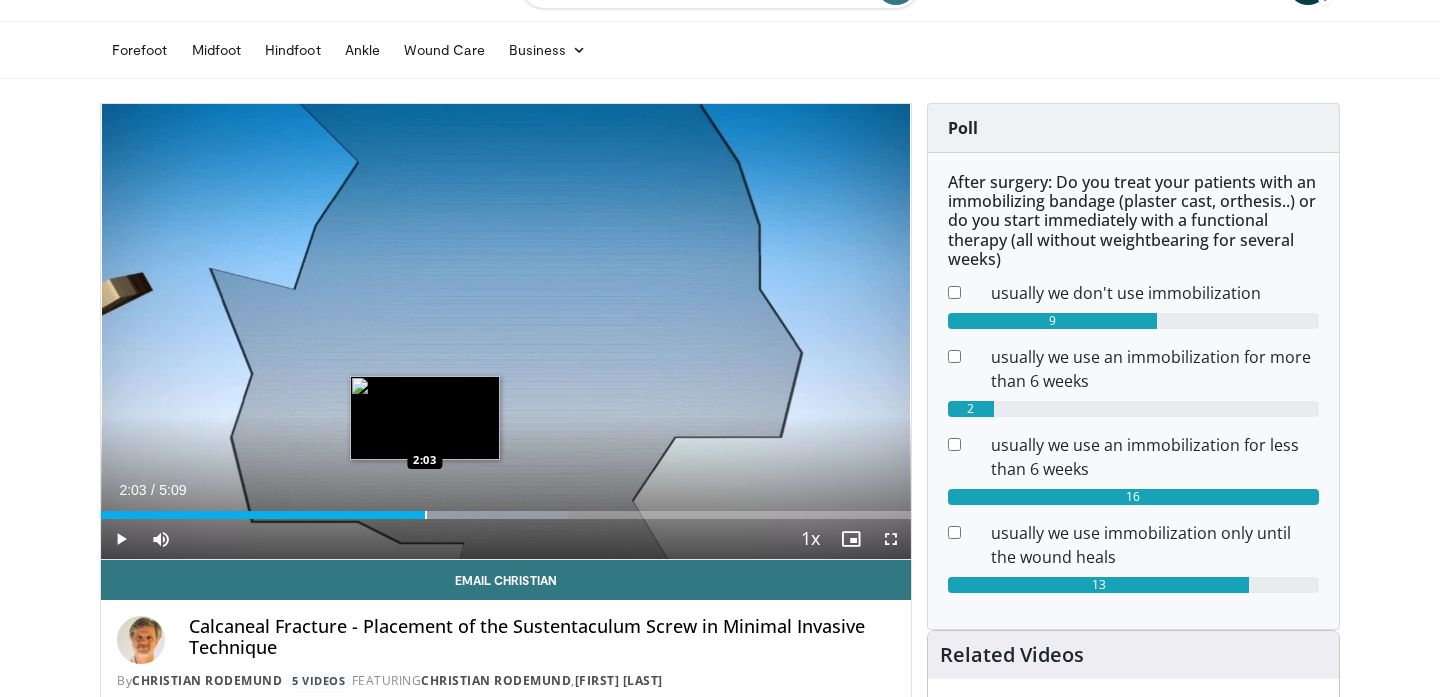 click on "Loaded :  57.65% 1:54 2:03" at bounding box center [506, 515] 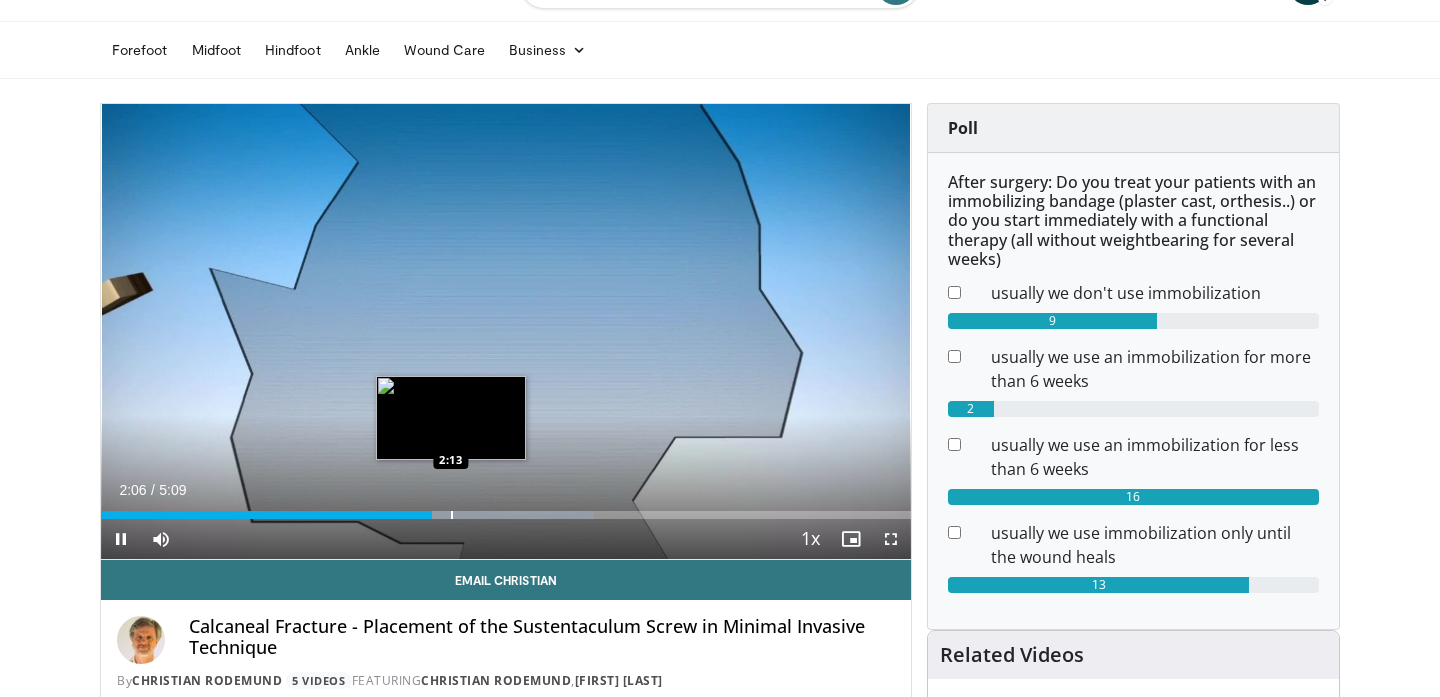 click on "Loaded :  60.85% 2:06 2:13" at bounding box center (506, 515) 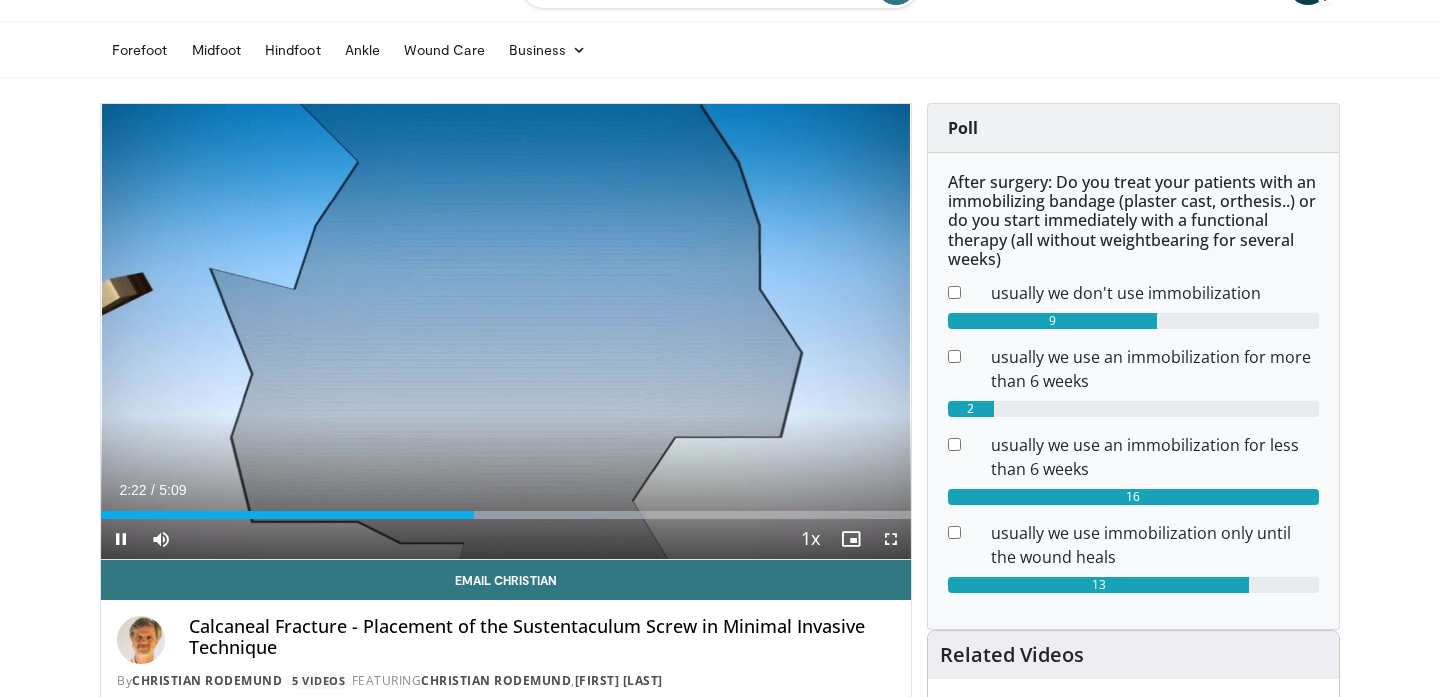 click on "Current Time  2:22 / Duration  5:09 Pause Skip Backward Skip Forward Mute 0% Loaded :  67.26% 2:22 2:57 Stream Type  LIVE Seek to live, currently behind live LIVE   1x Playback Rate 0.5x 0.75x 1x , selected 1.25x 1.5x 1.75x 2x Chapters Chapters Descriptions descriptions off , selected Captions captions settings , opens captions settings dialog captions off , selected Audio Track en (Main) , selected Fullscreen Enable picture-in-picture mode" at bounding box center [506, 539] 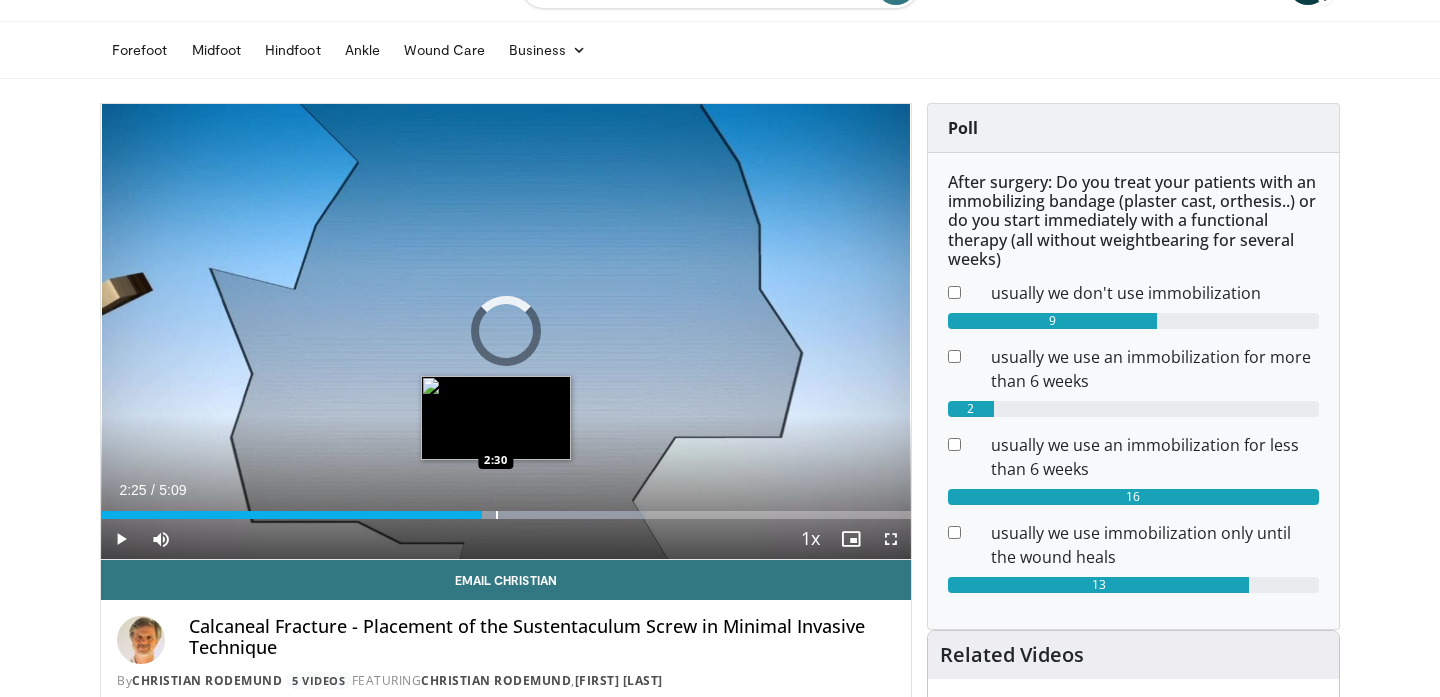 click at bounding box center [497, 515] 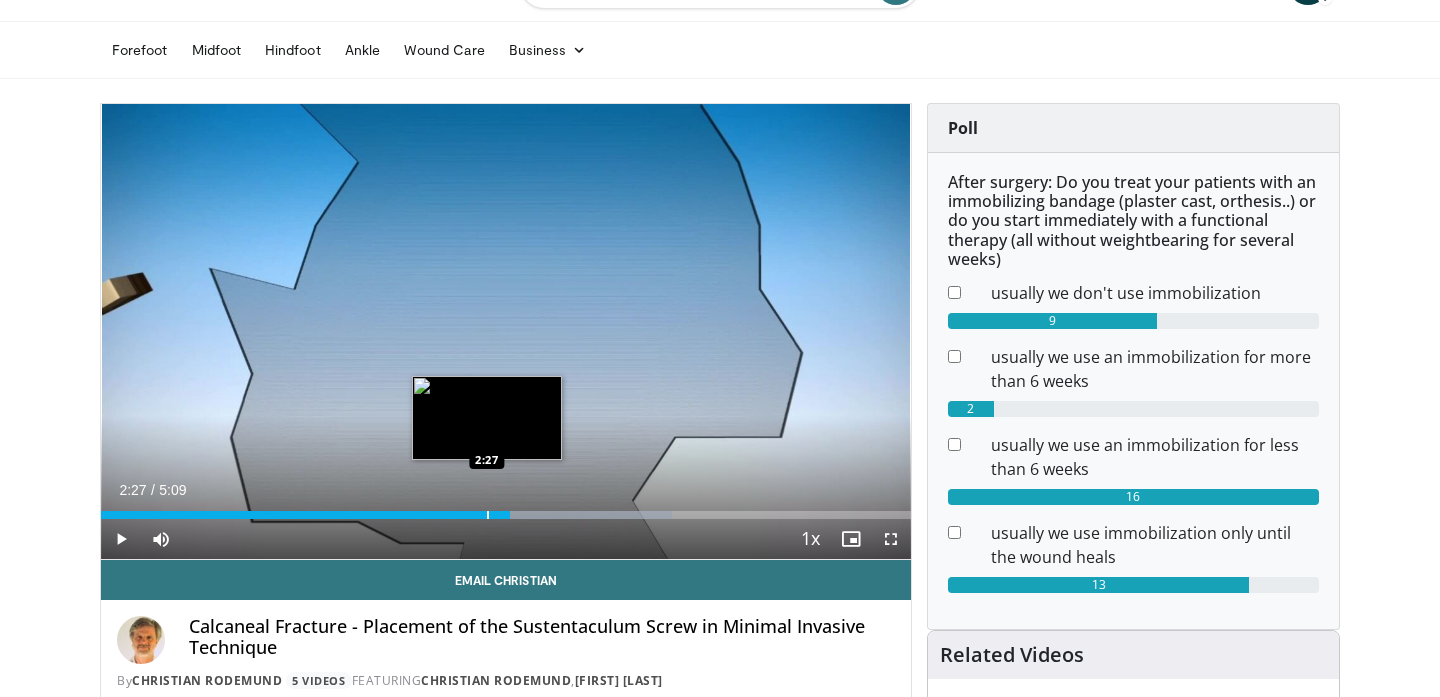 click at bounding box center [488, 515] 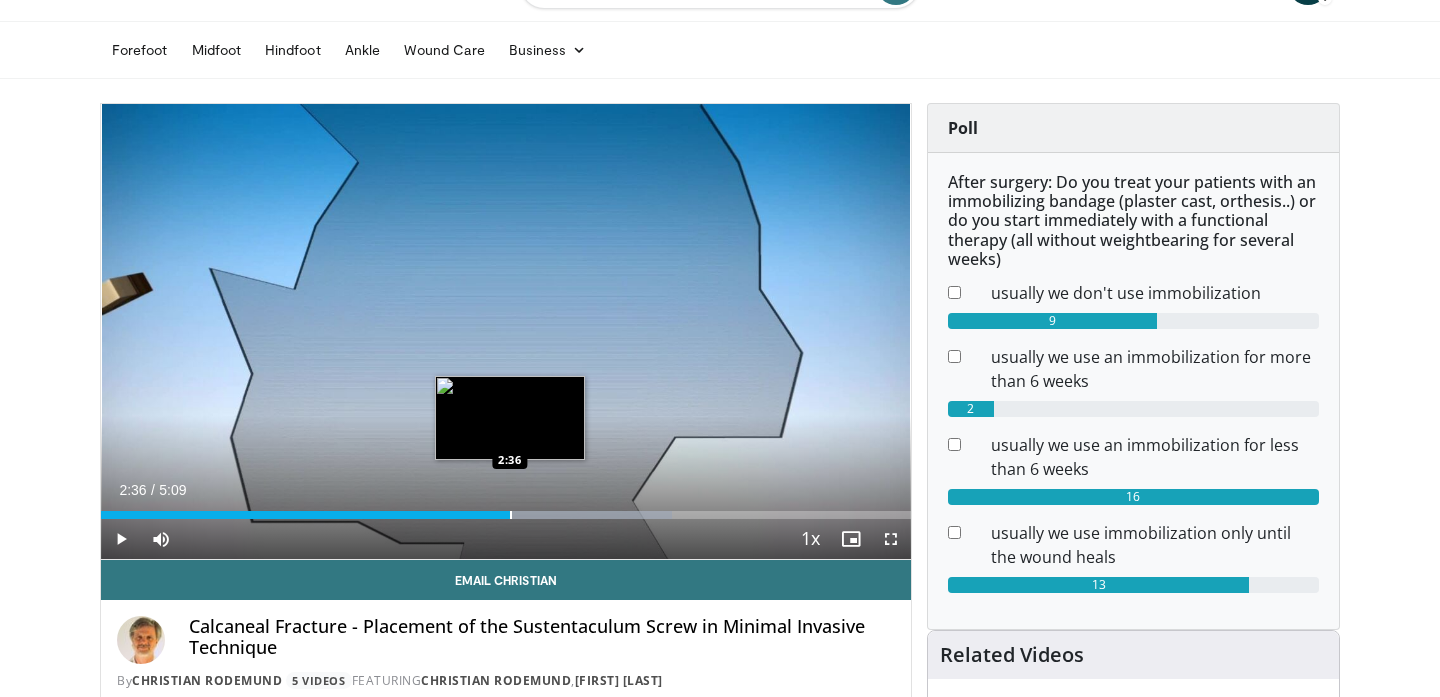 click at bounding box center [511, 515] 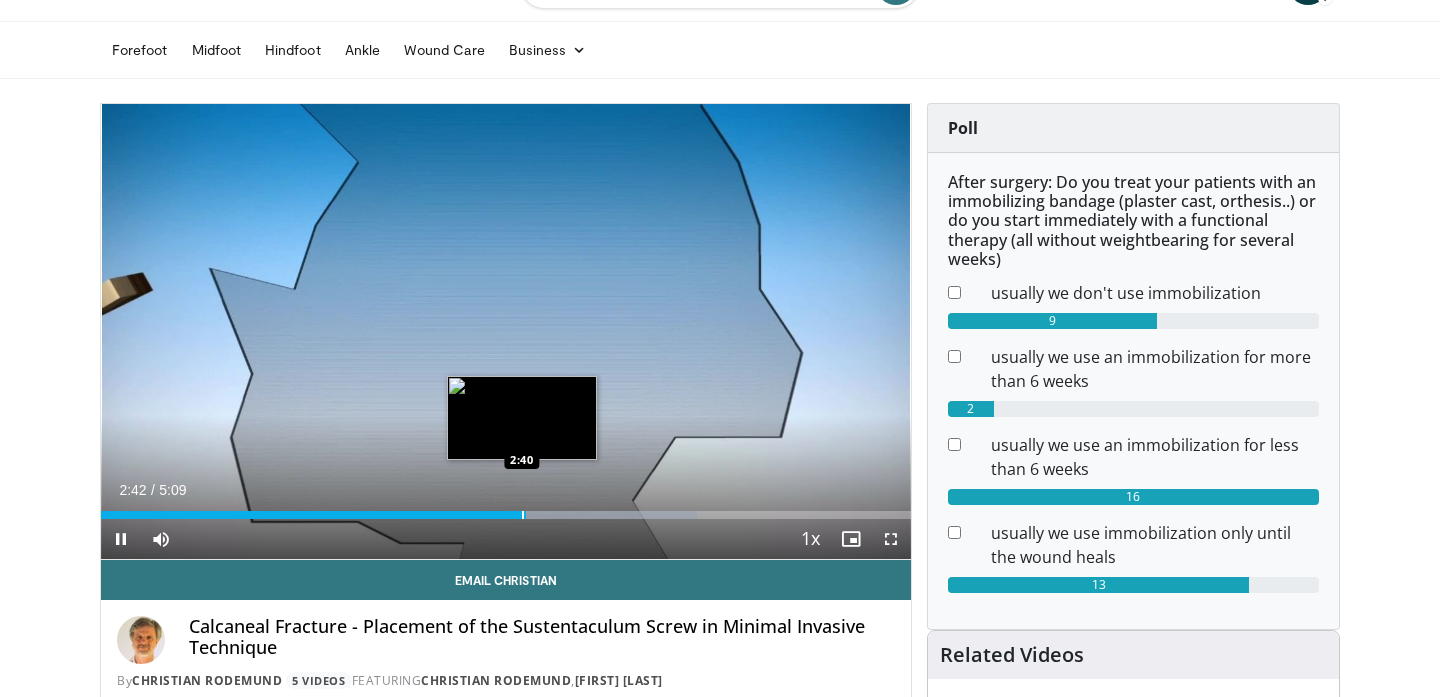 click at bounding box center (523, 515) 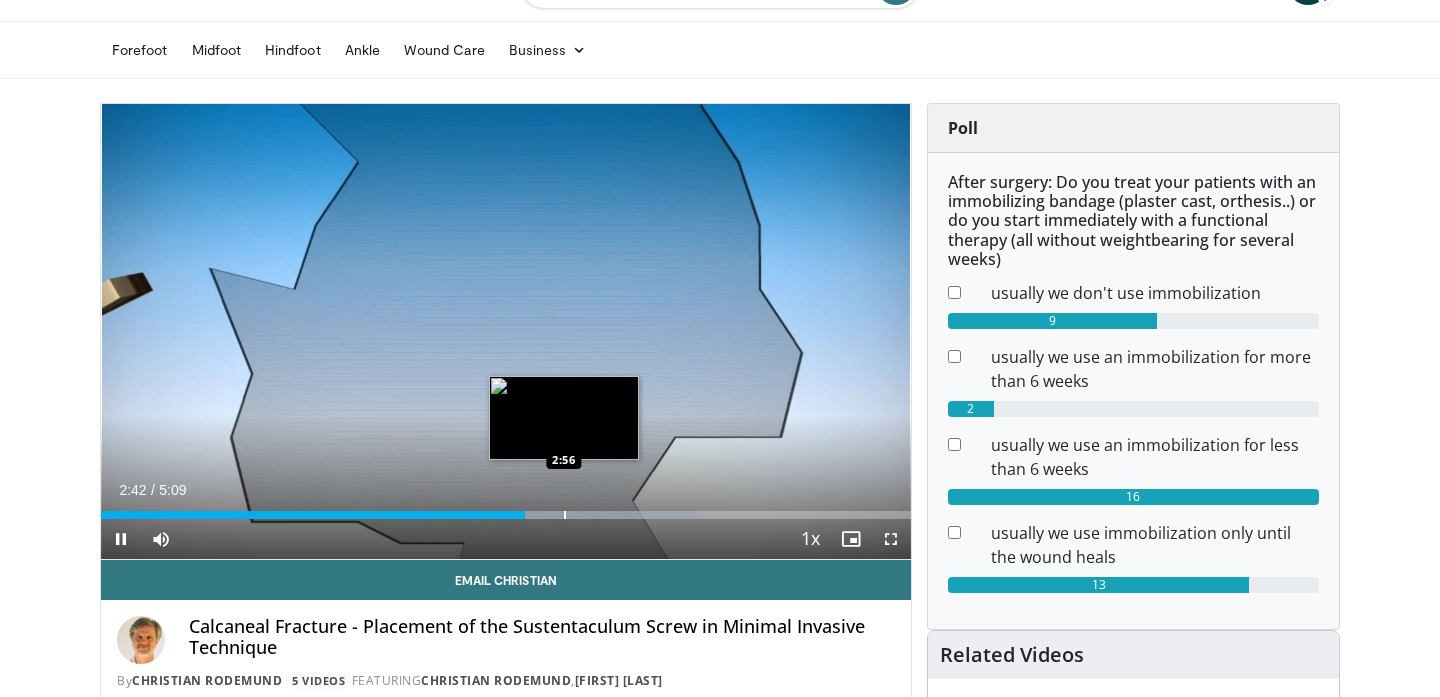 click at bounding box center (565, 515) 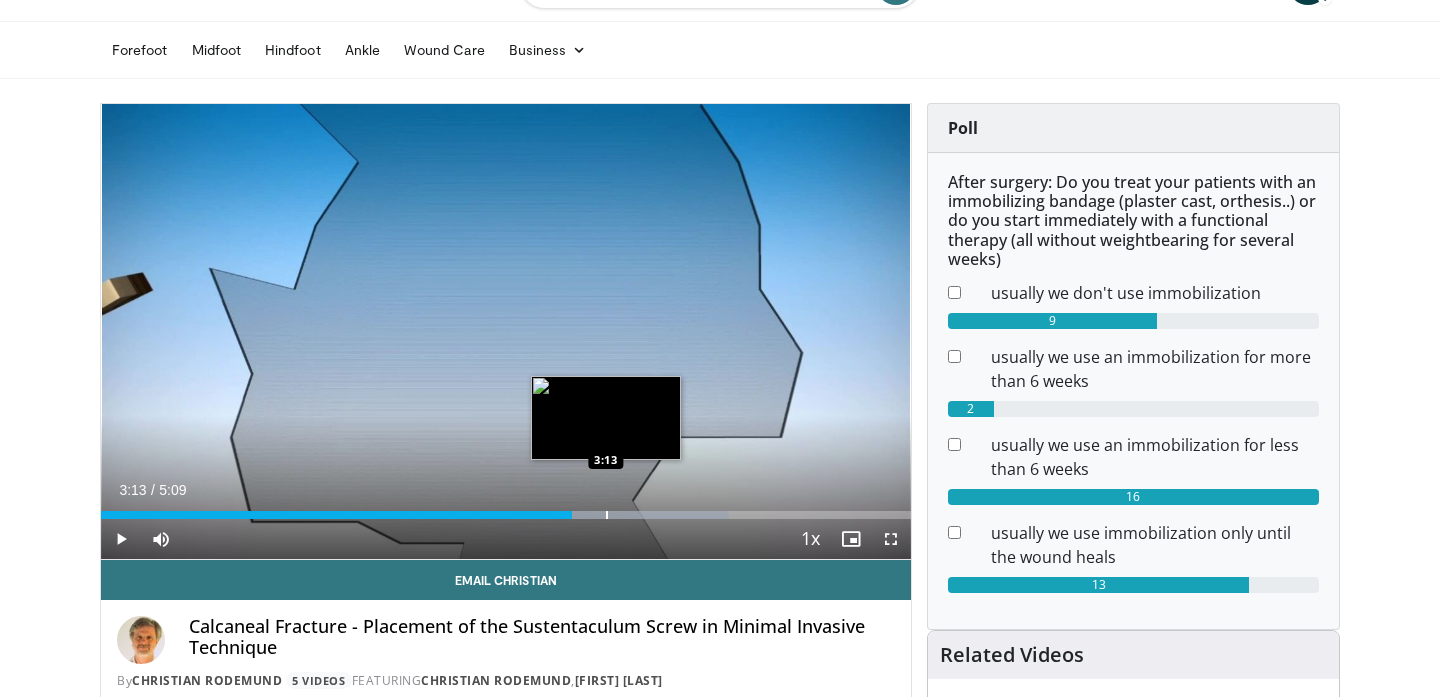 click at bounding box center [607, 515] 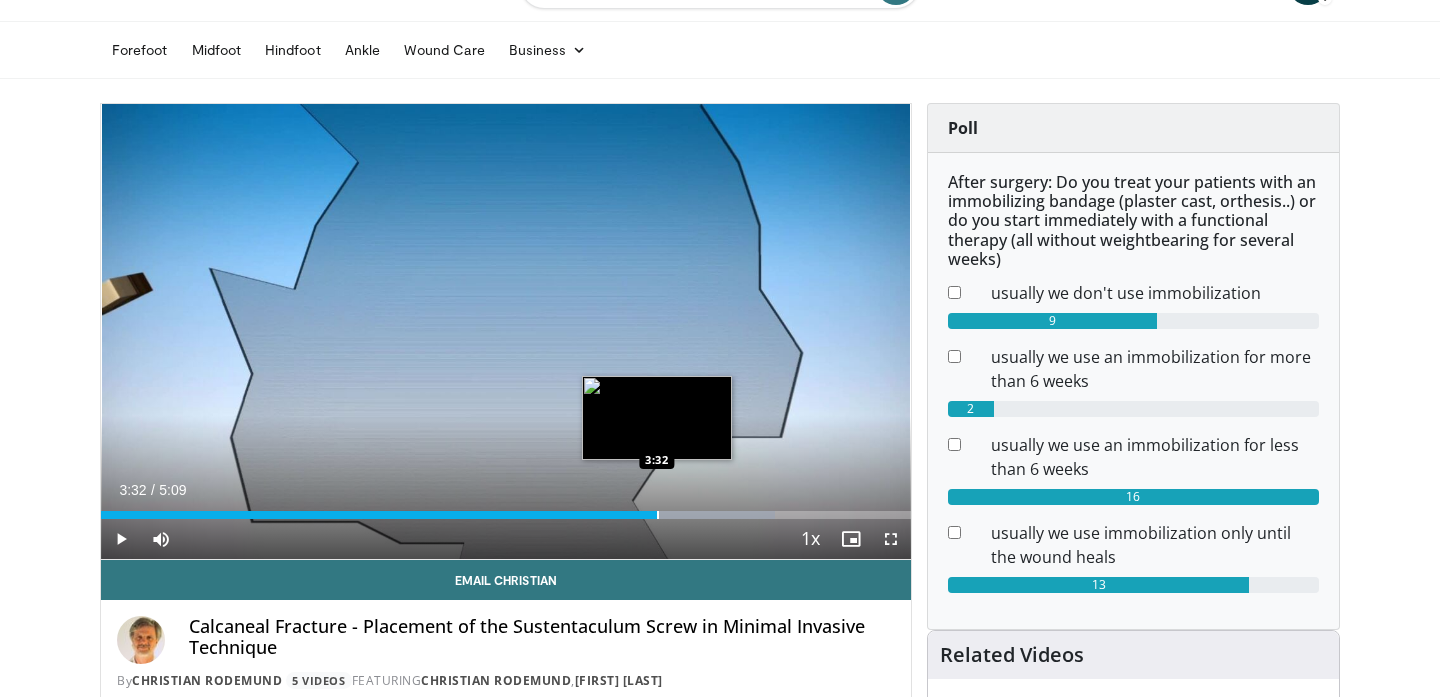 click at bounding box center [658, 515] 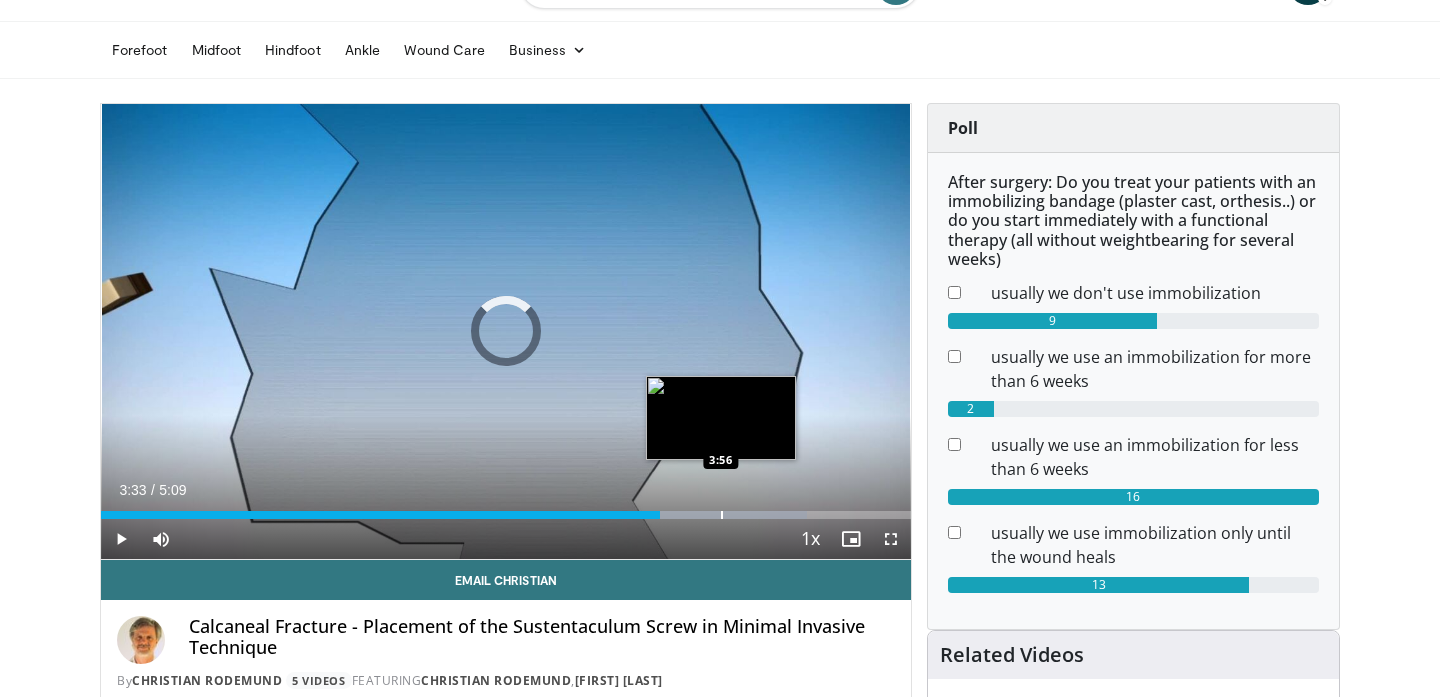 click at bounding box center (722, 515) 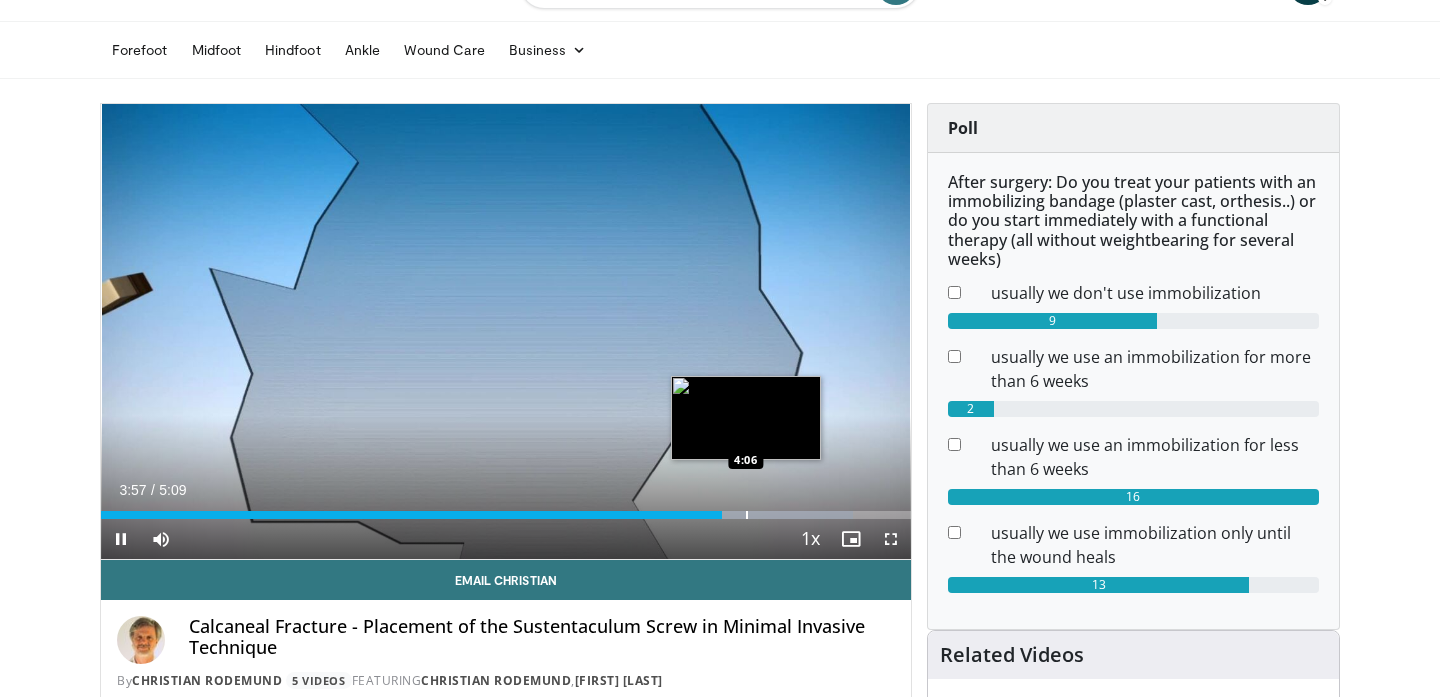 click at bounding box center (747, 515) 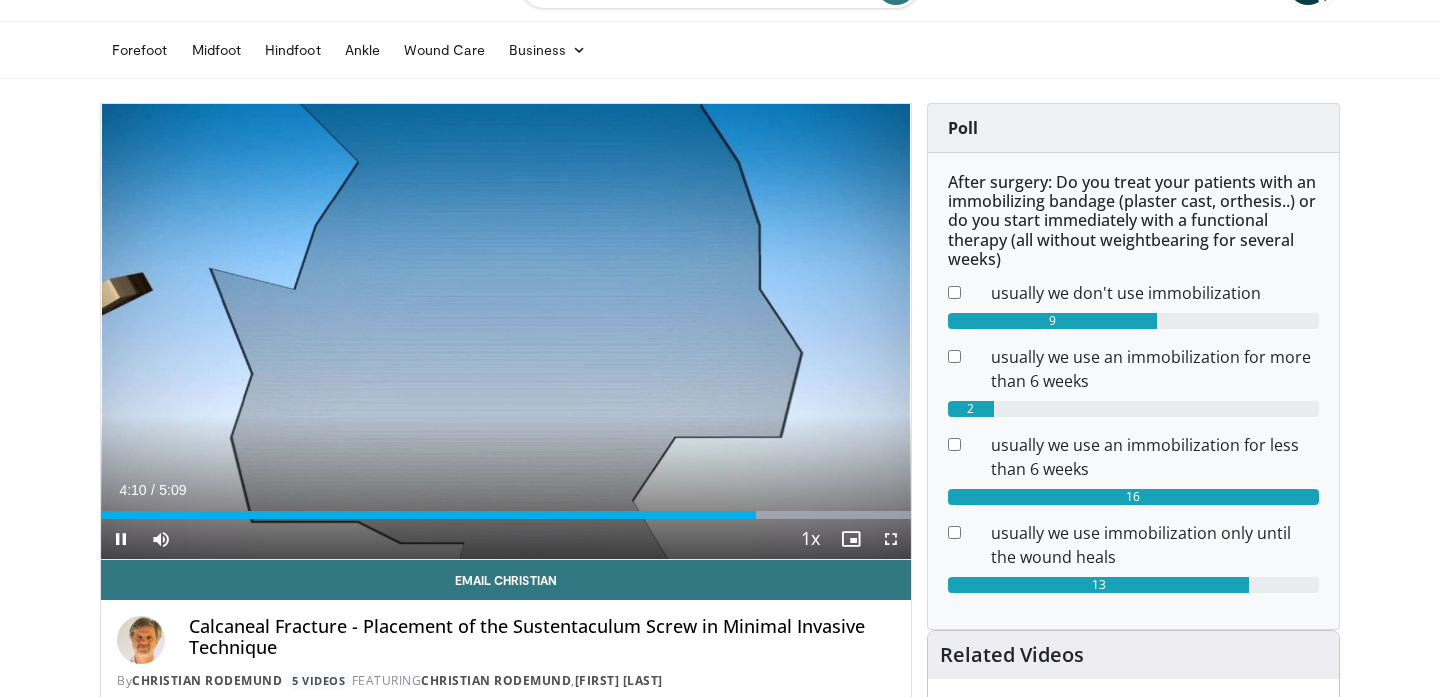 click on "Current Time  4:10 / Duration  5:09 Pause Skip Backward Skip Forward Mute 0% Loaded :  100.00% 4:10 4:12 Stream Type  LIVE Seek to live, currently behind live LIVE   1x Playback Rate 0.5x 0.75x 1x , selected 1.25x 1.5x 1.75x 2x Chapters Chapters Descriptions descriptions off , selected Captions captions settings , opens captions settings dialog captions off , selected Audio Track en (Main) , selected Fullscreen Enable picture-in-picture mode" at bounding box center (506, 539) 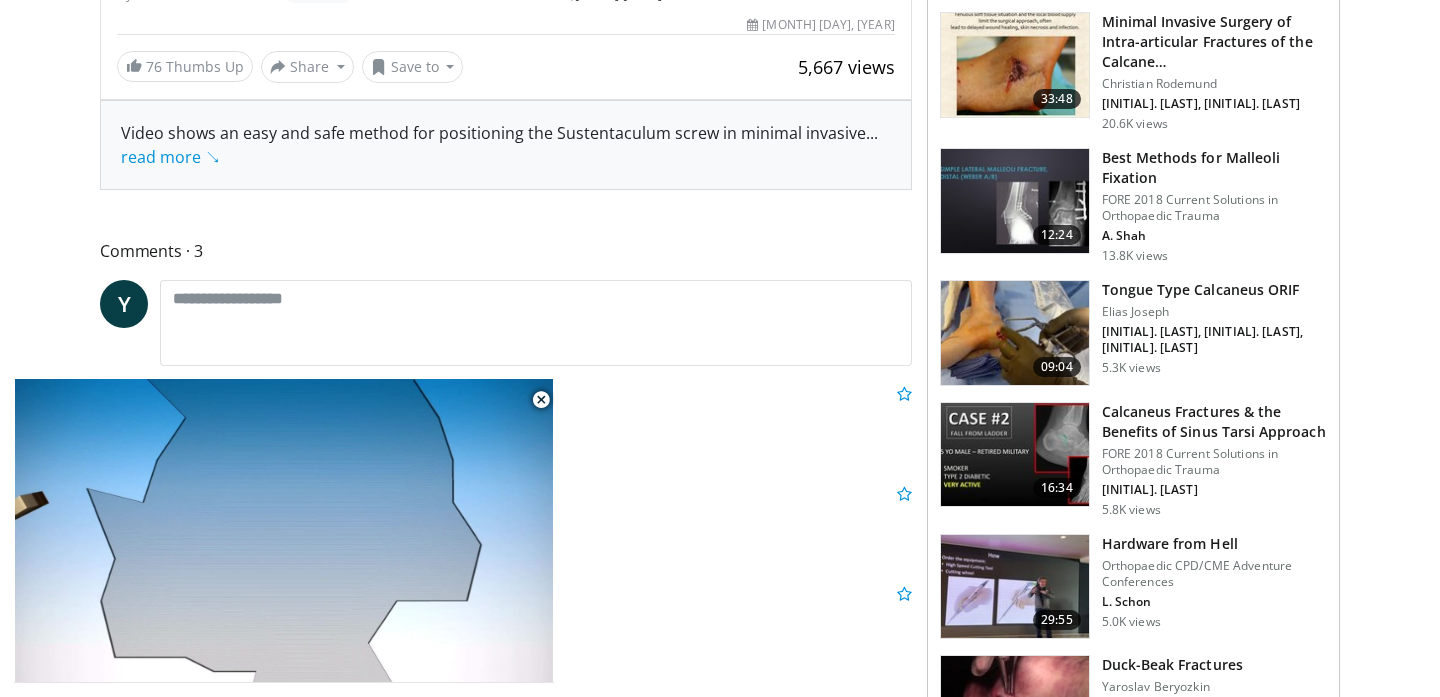 scroll, scrollTop: 733, scrollLeft: 0, axis: vertical 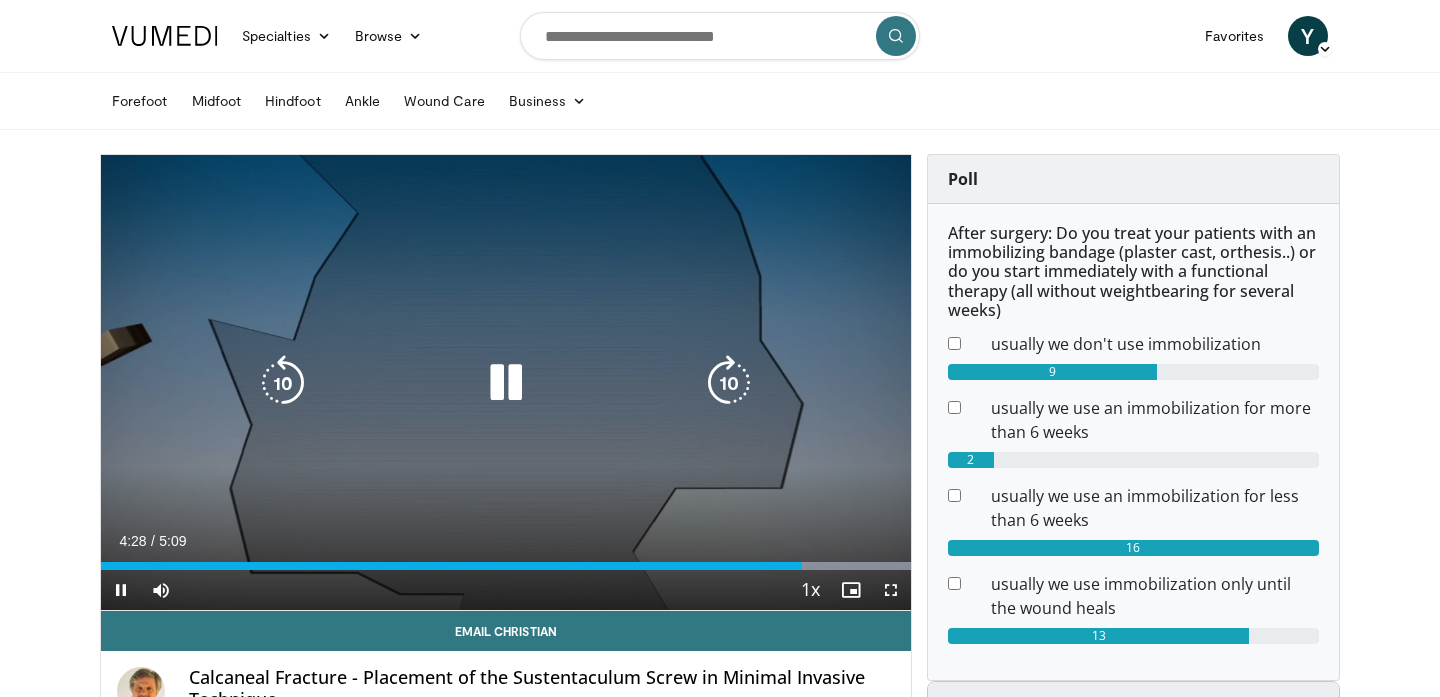 click at bounding box center [506, 383] 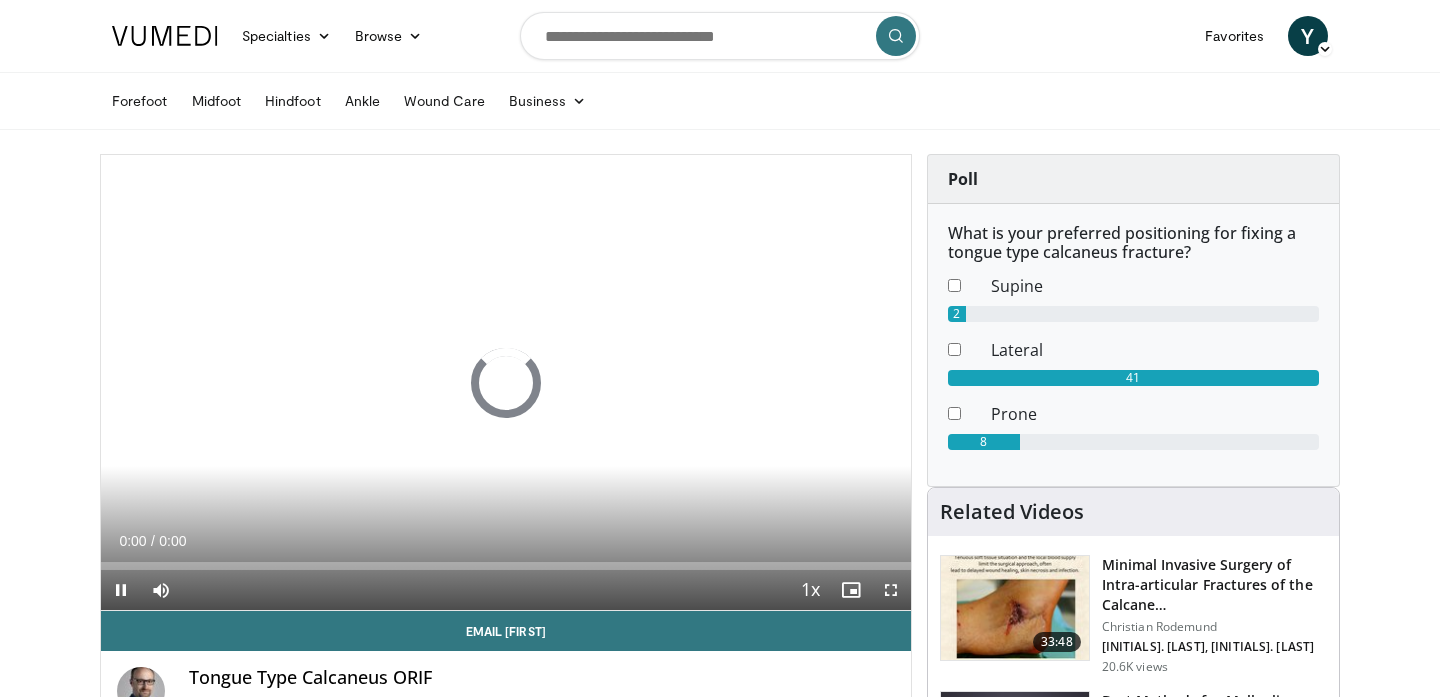 scroll, scrollTop: 0, scrollLeft: 0, axis: both 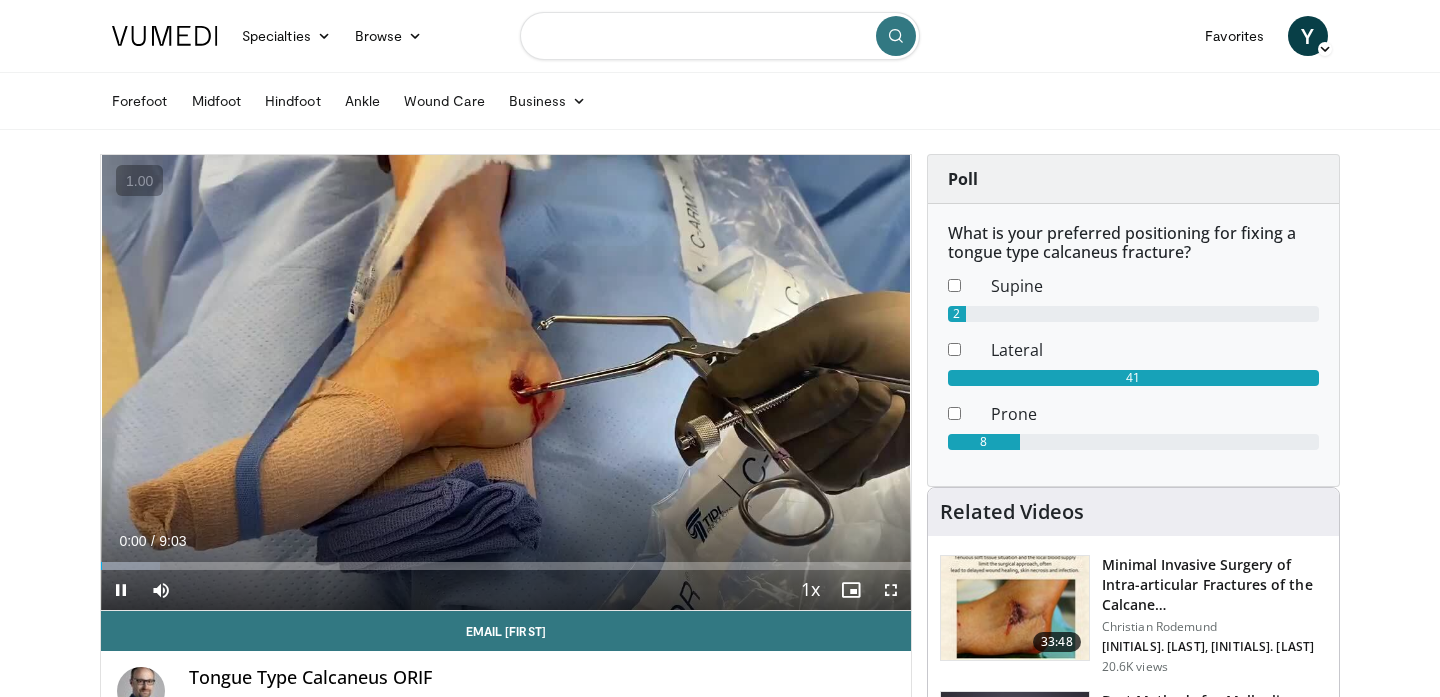 click at bounding box center (720, 36) 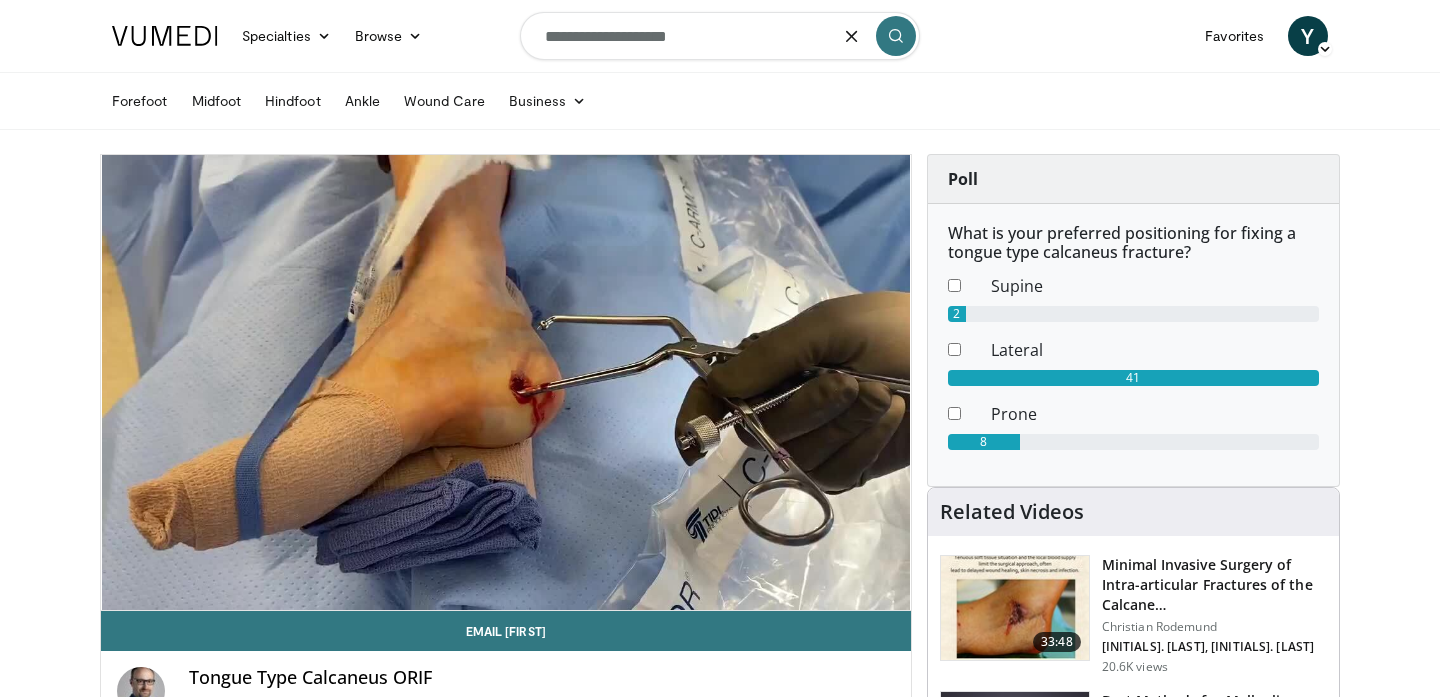 type on "**********" 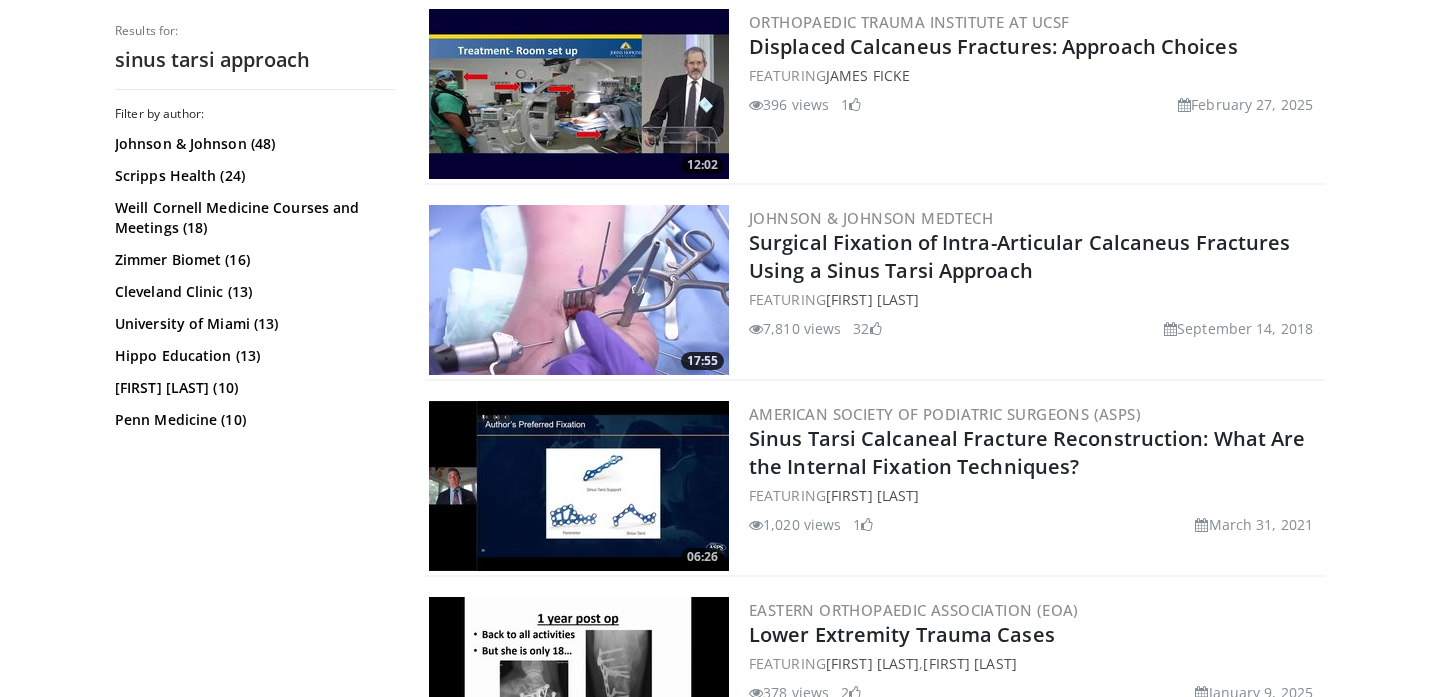 scroll, scrollTop: 1991, scrollLeft: 0, axis: vertical 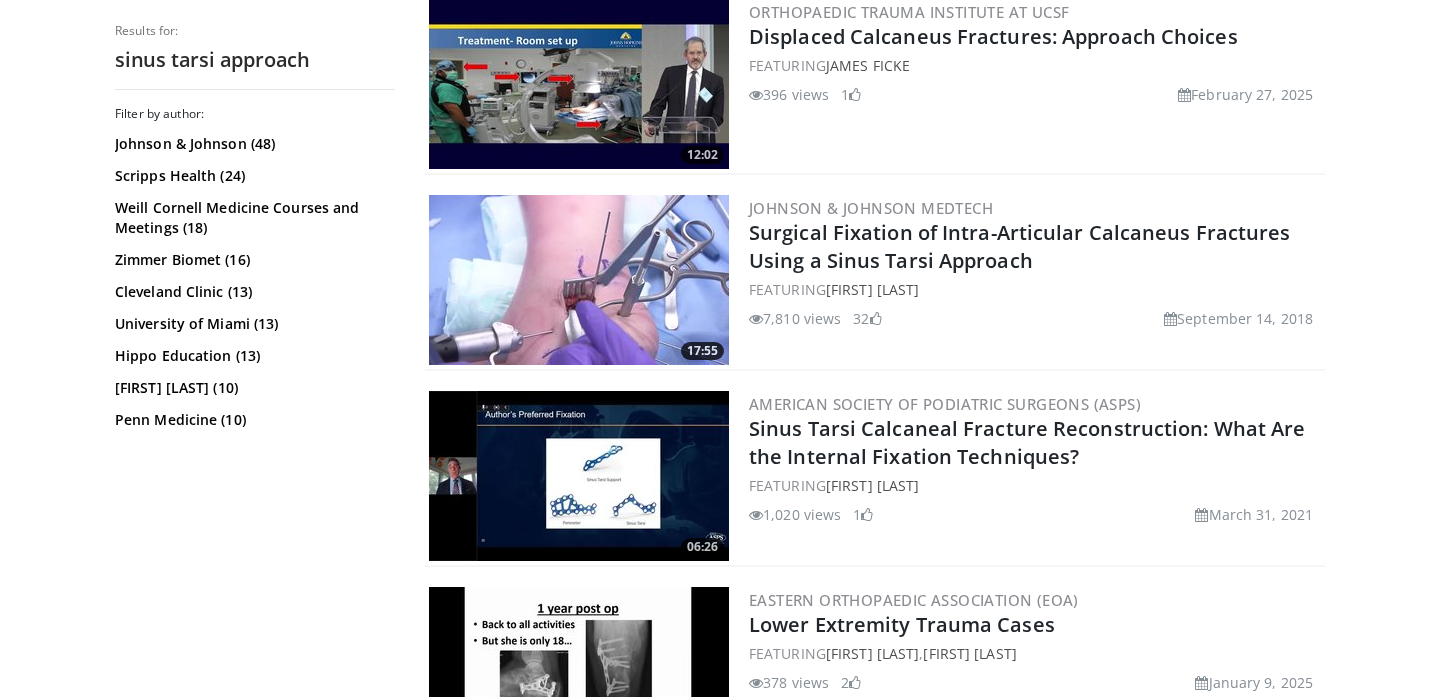 click at bounding box center [579, 280] 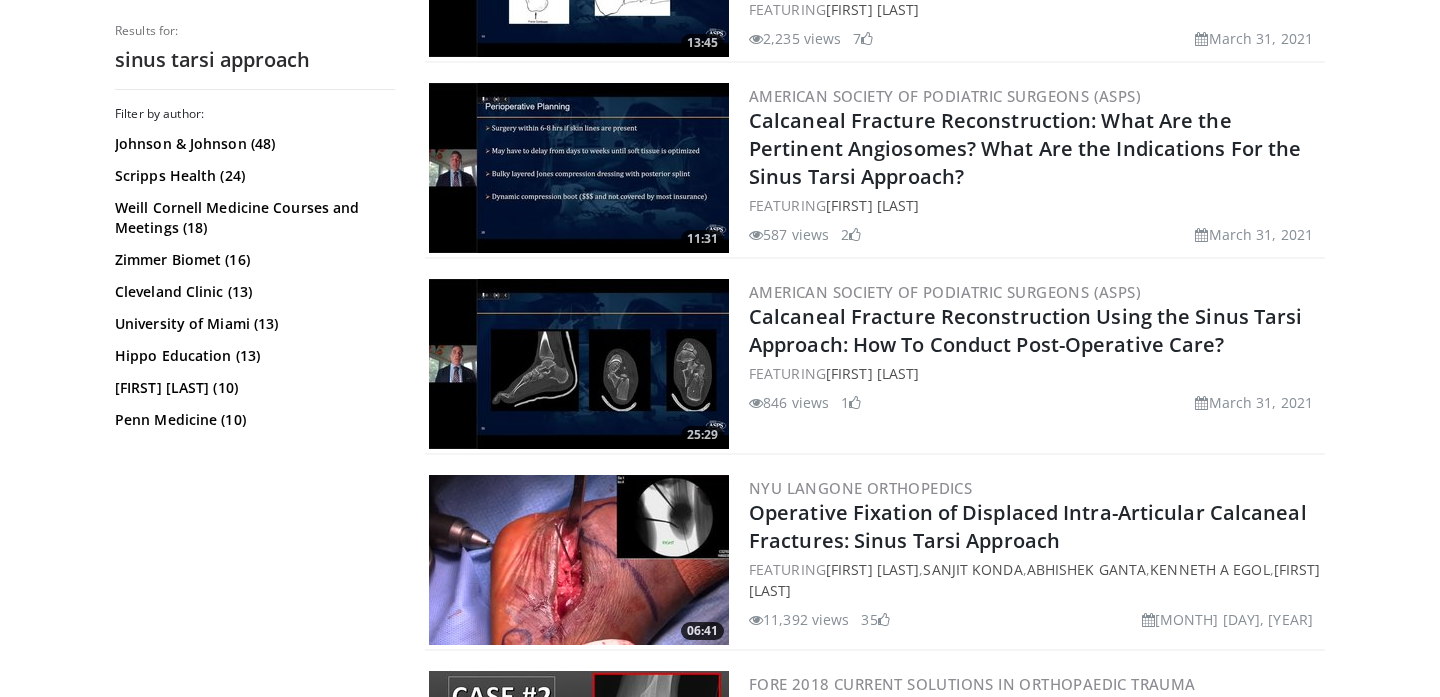 scroll, scrollTop: 804, scrollLeft: 0, axis: vertical 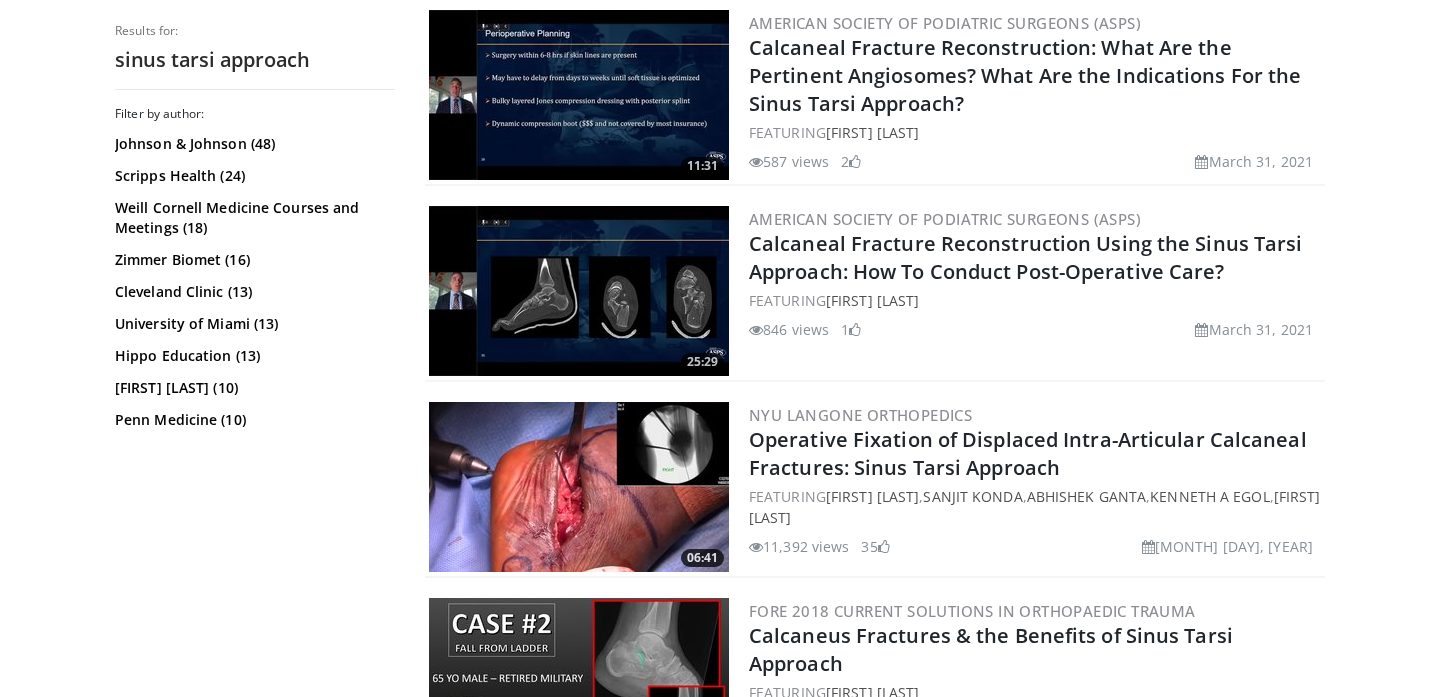 click at bounding box center [579, 487] 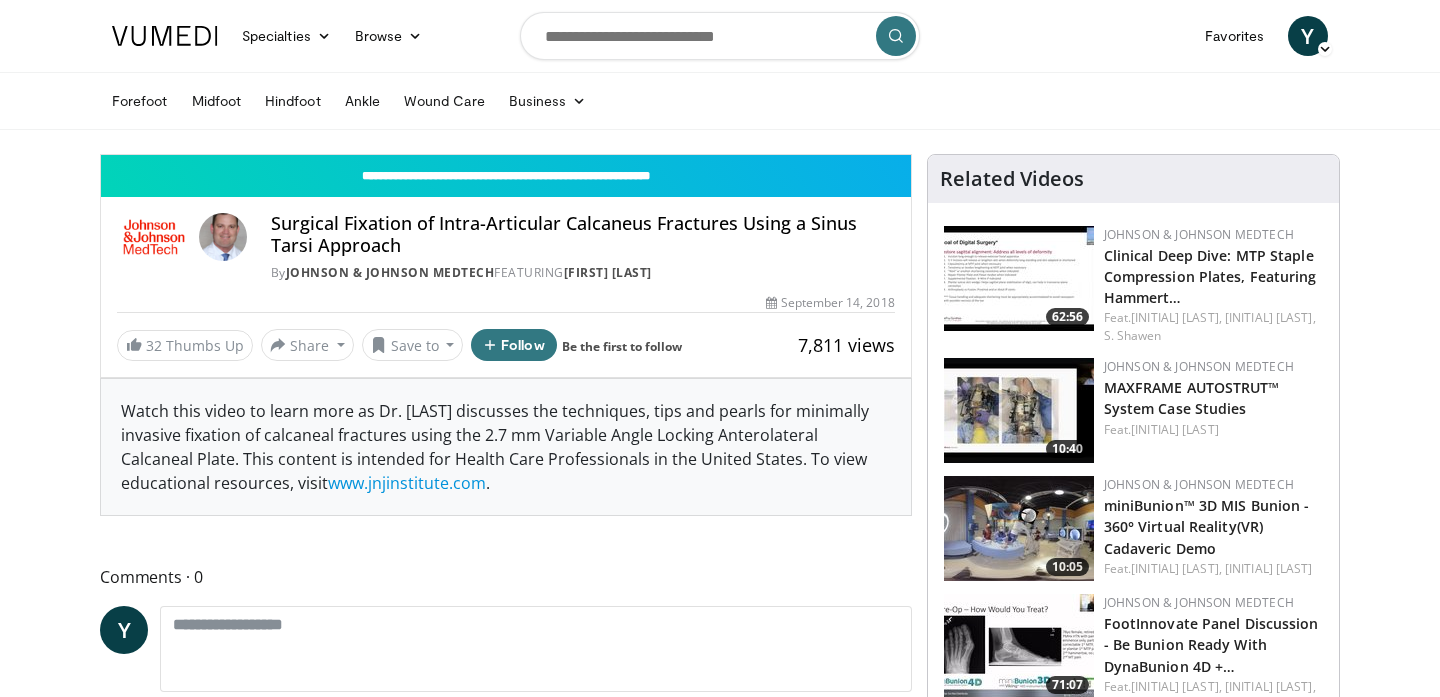 scroll, scrollTop: 0, scrollLeft: 0, axis: both 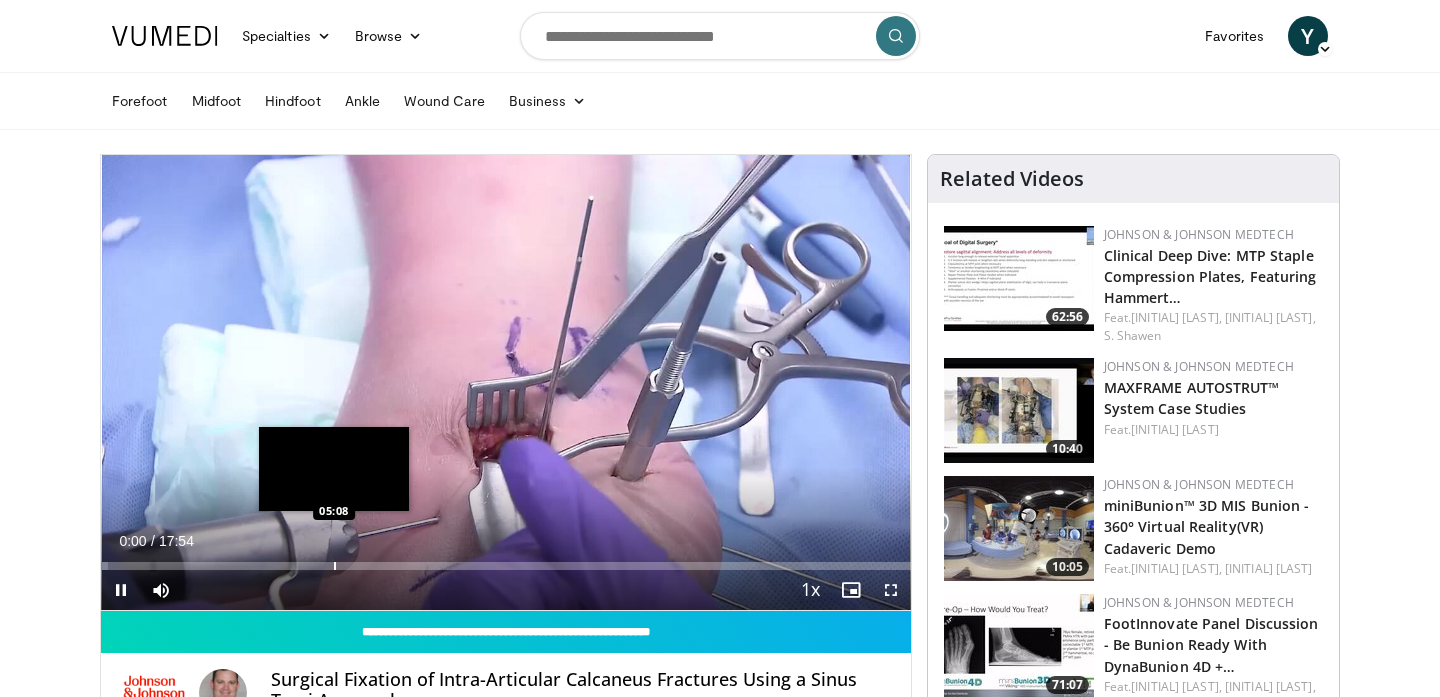 click at bounding box center (335, 566) 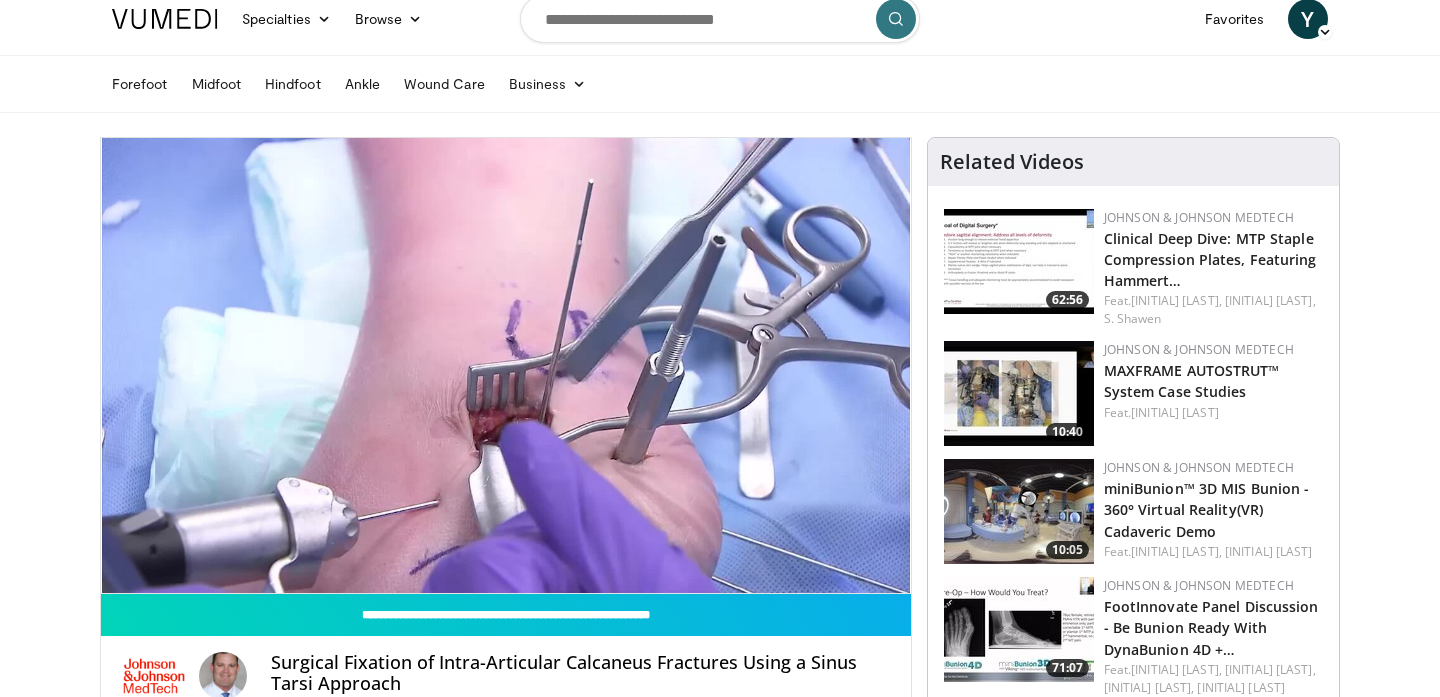scroll, scrollTop: 11, scrollLeft: 0, axis: vertical 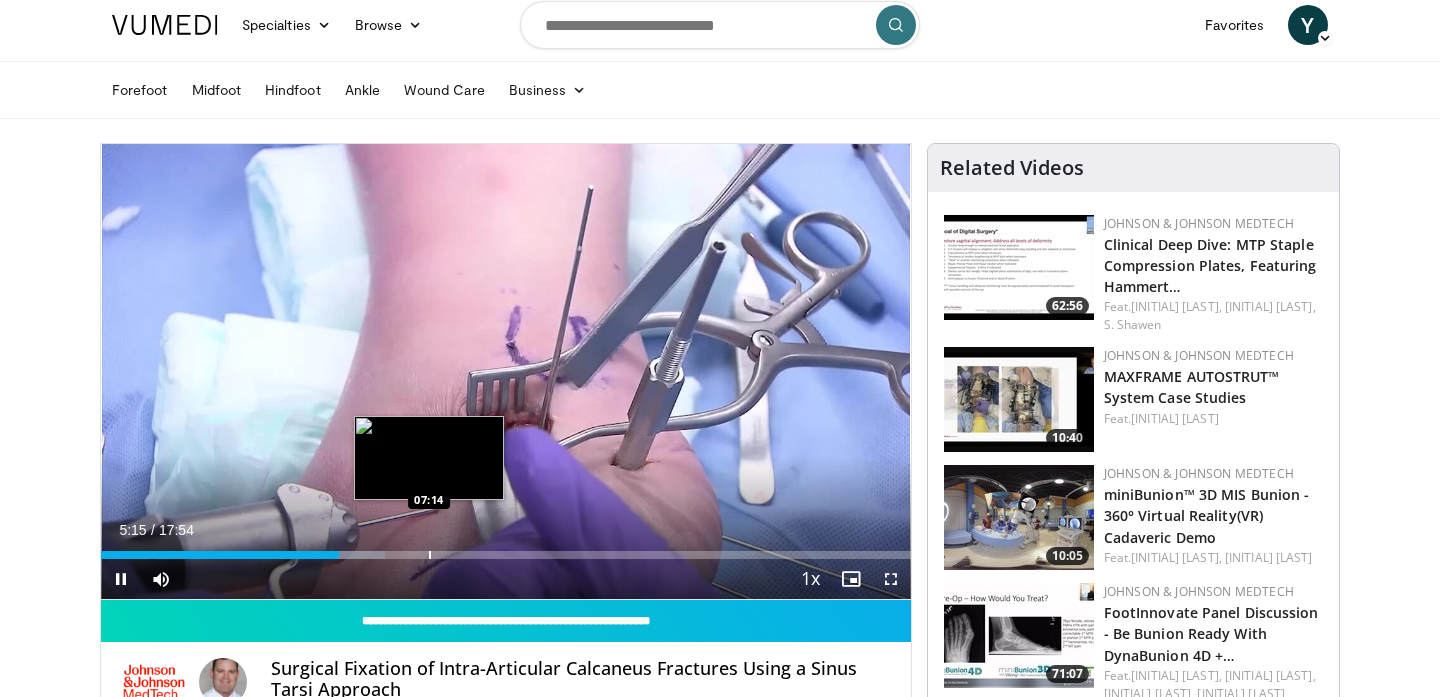 click at bounding box center (430, 555) 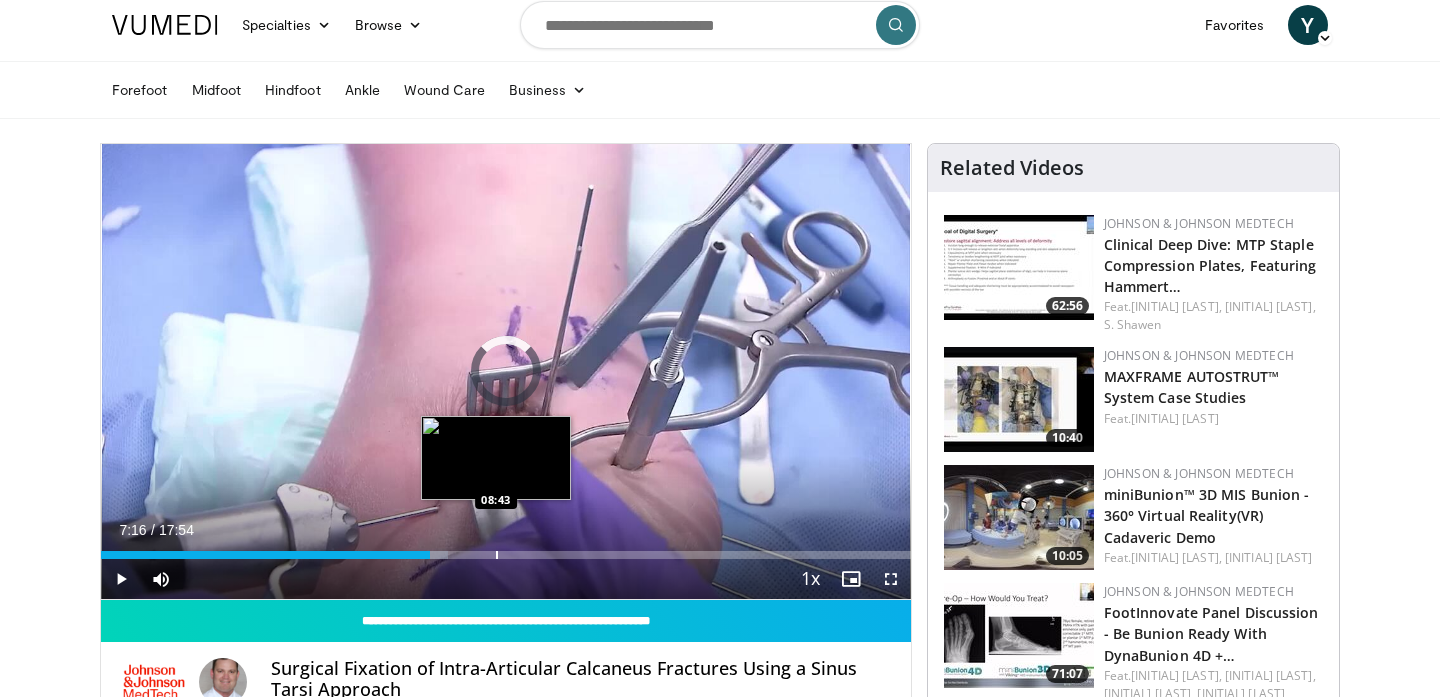 click at bounding box center (497, 555) 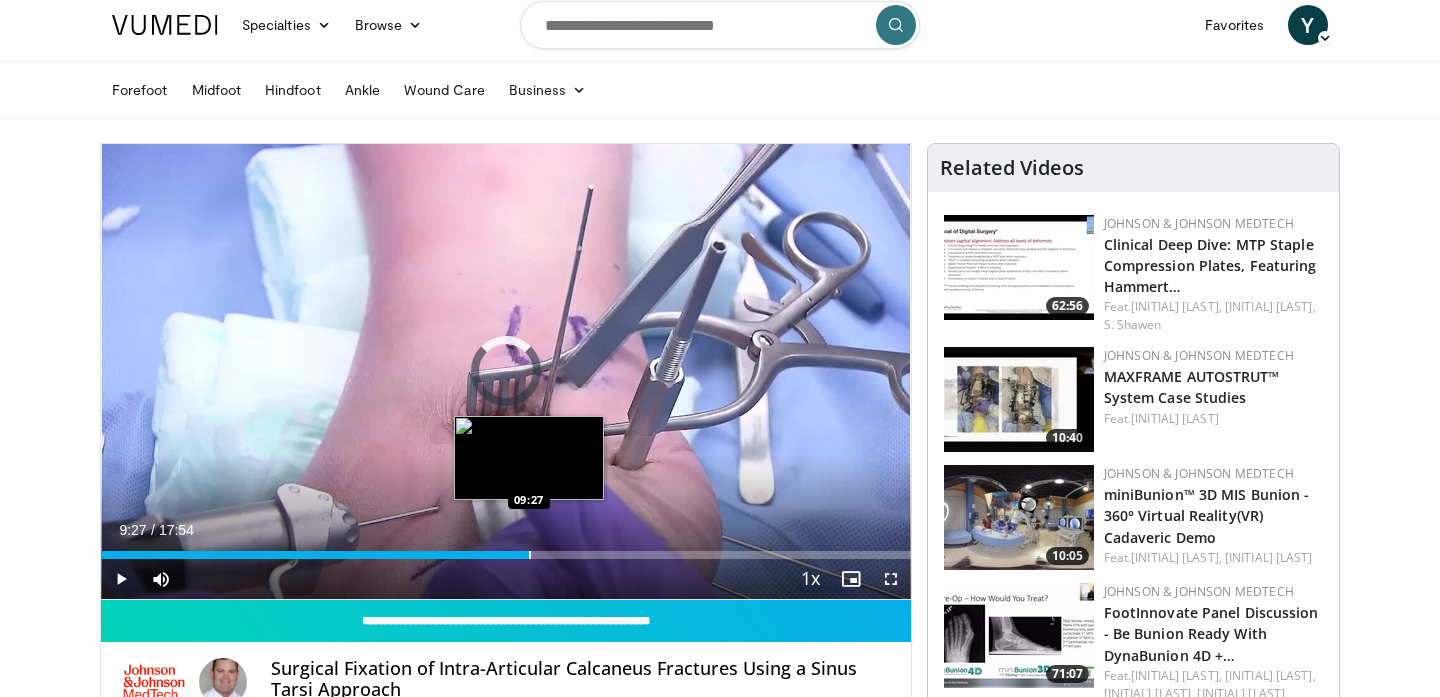 click at bounding box center (530, 555) 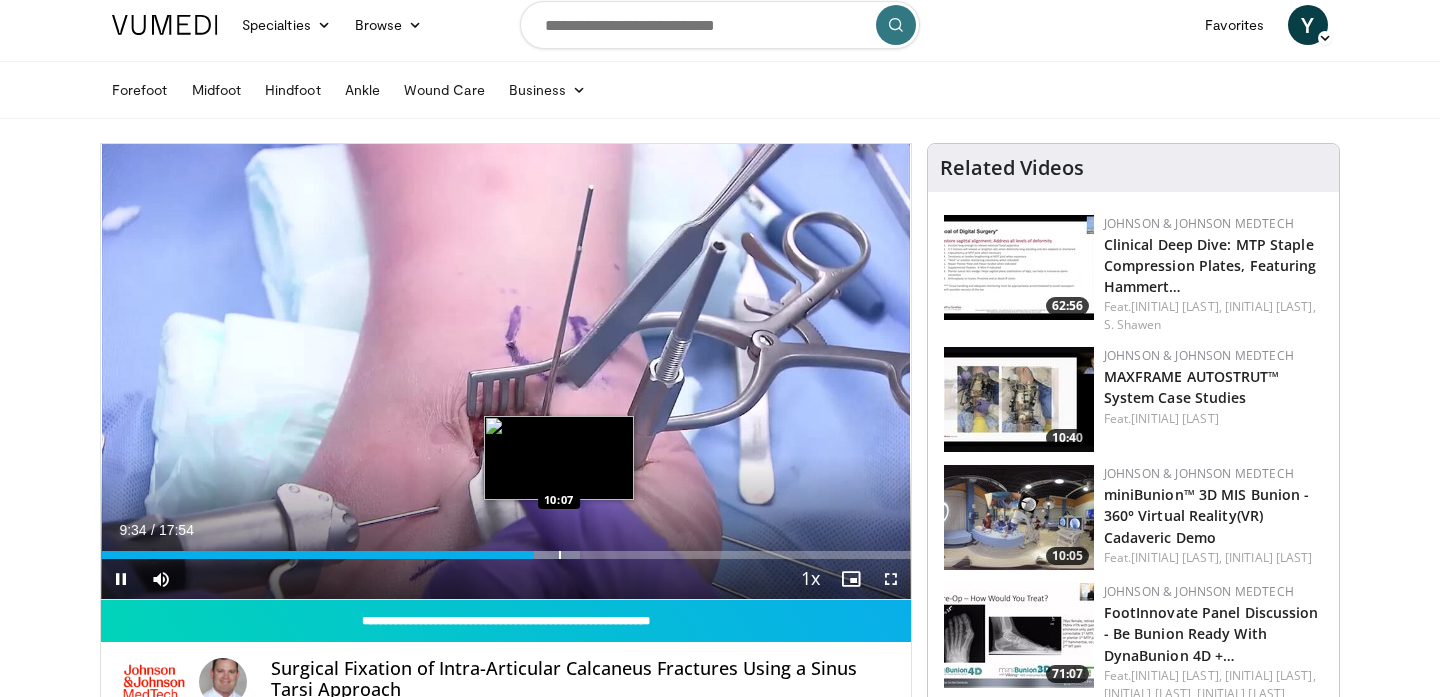 click at bounding box center [560, 555] 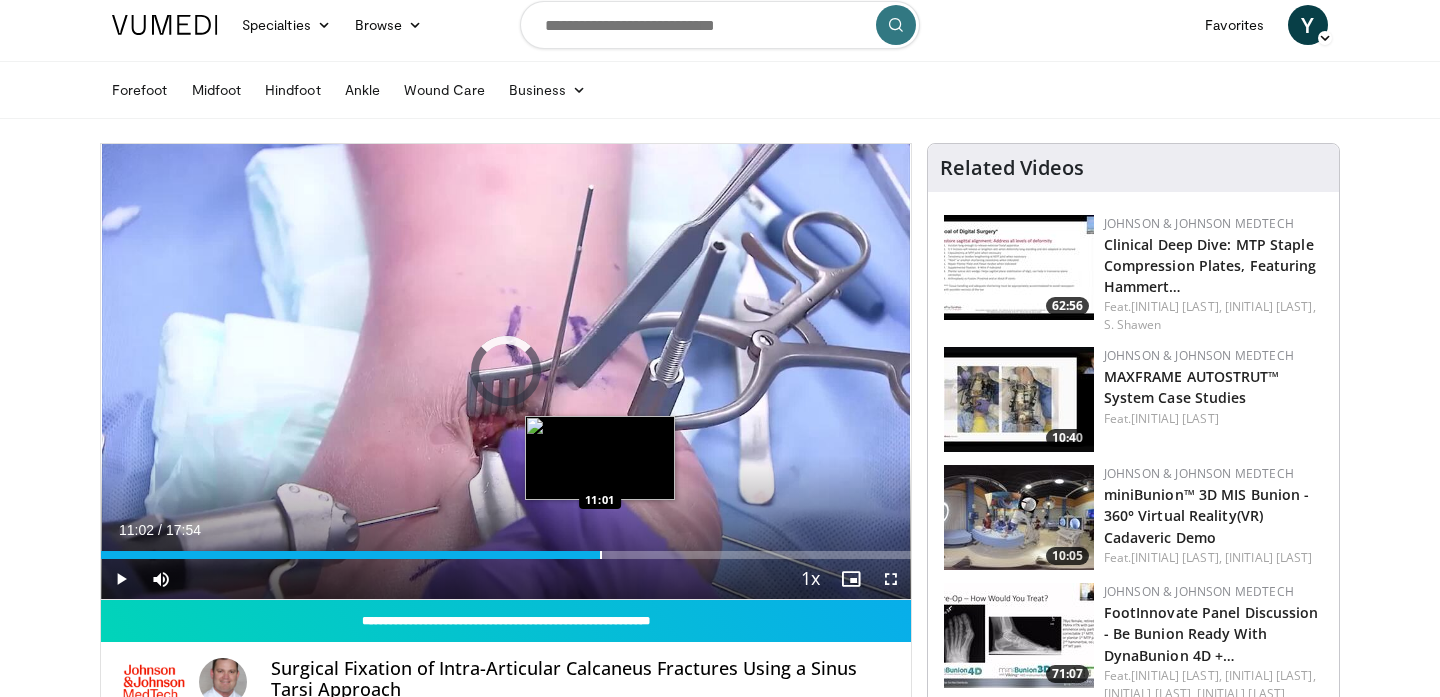 click at bounding box center [601, 555] 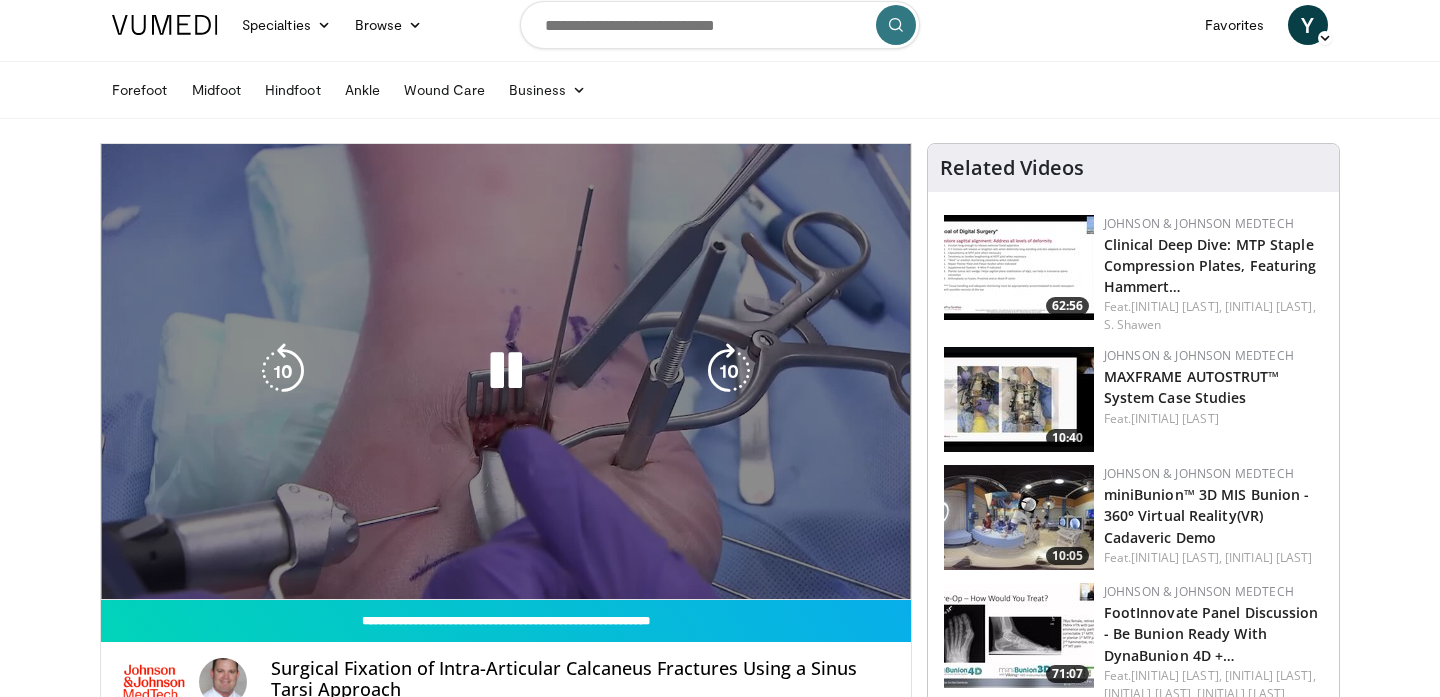 click on "10 seconds
Tap to unmute" at bounding box center (506, 371) 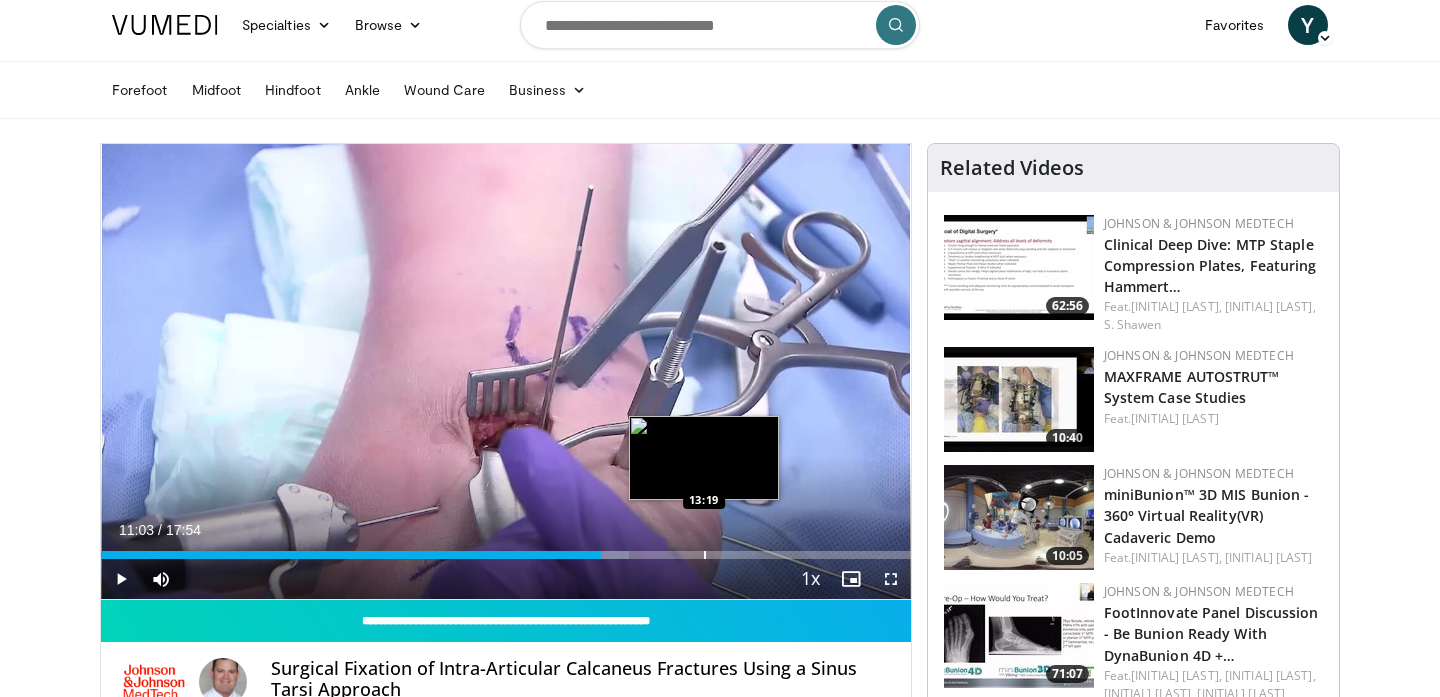 click at bounding box center (705, 555) 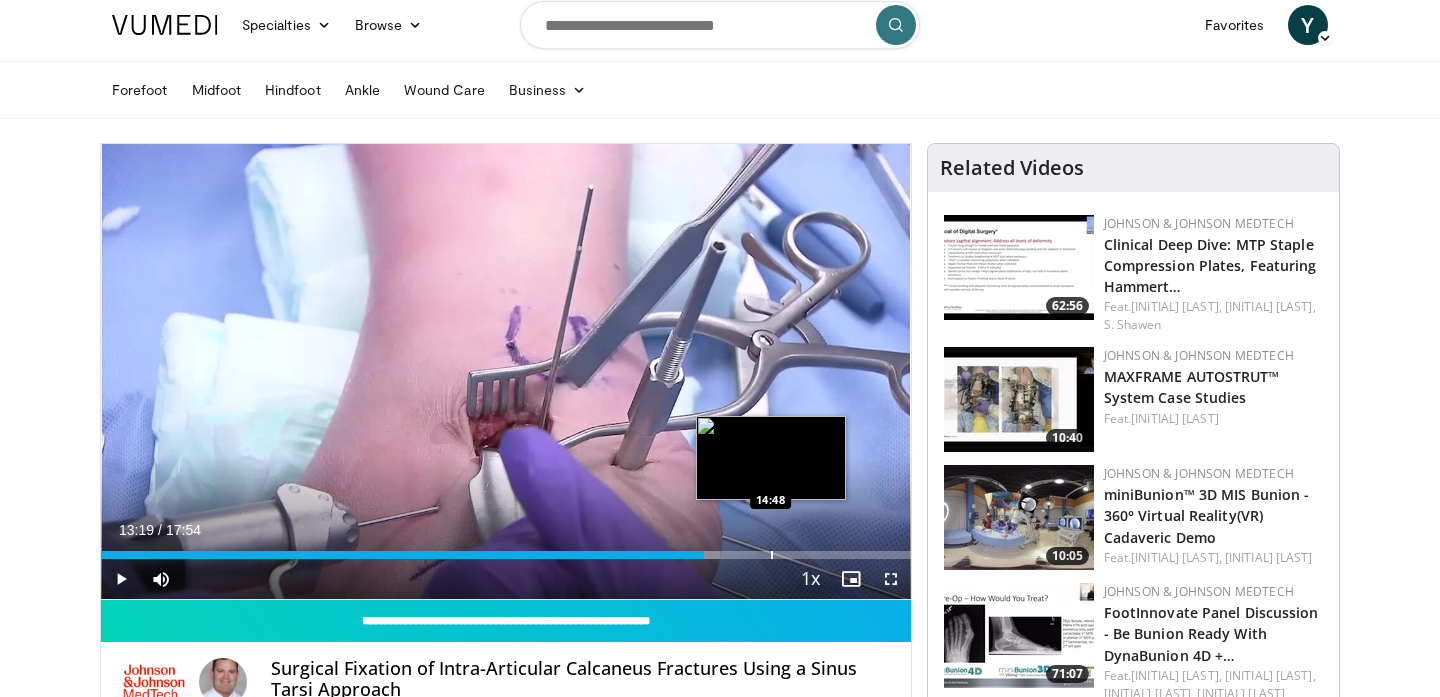 click at bounding box center (772, 555) 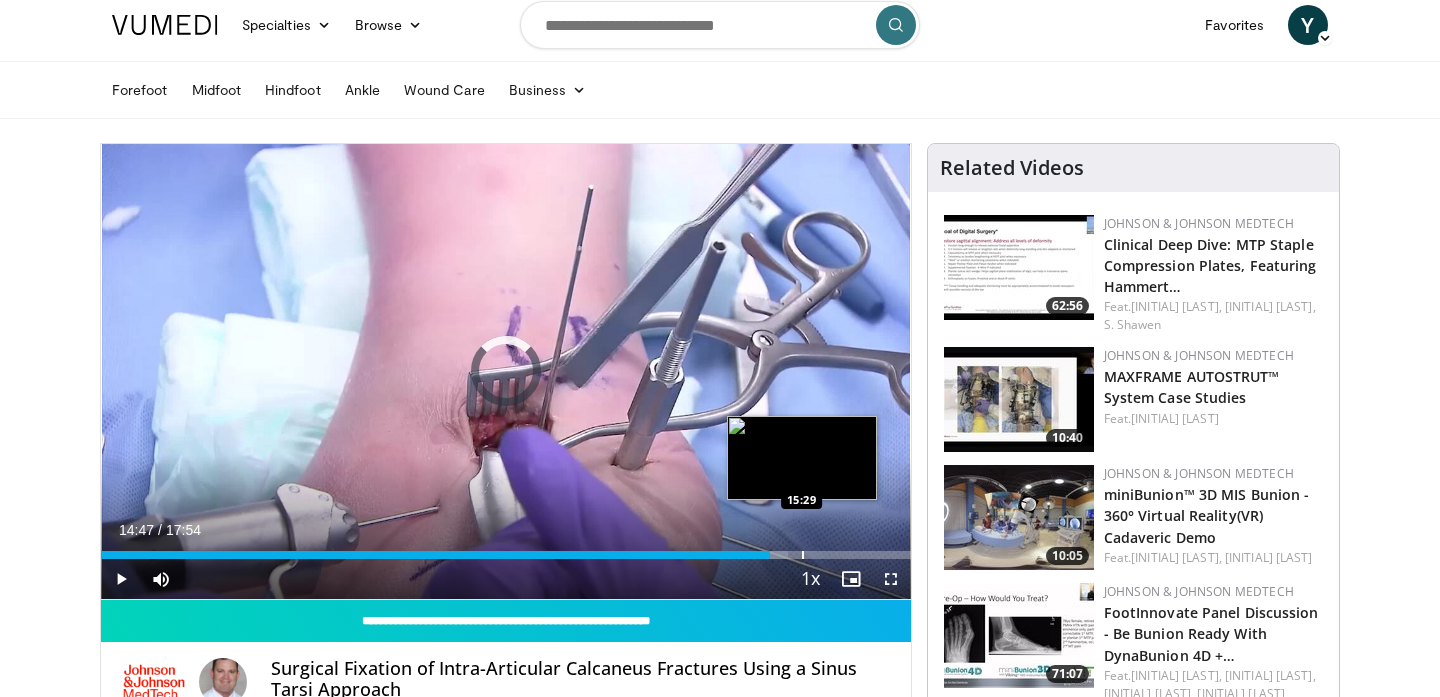 click at bounding box center (803, 555) 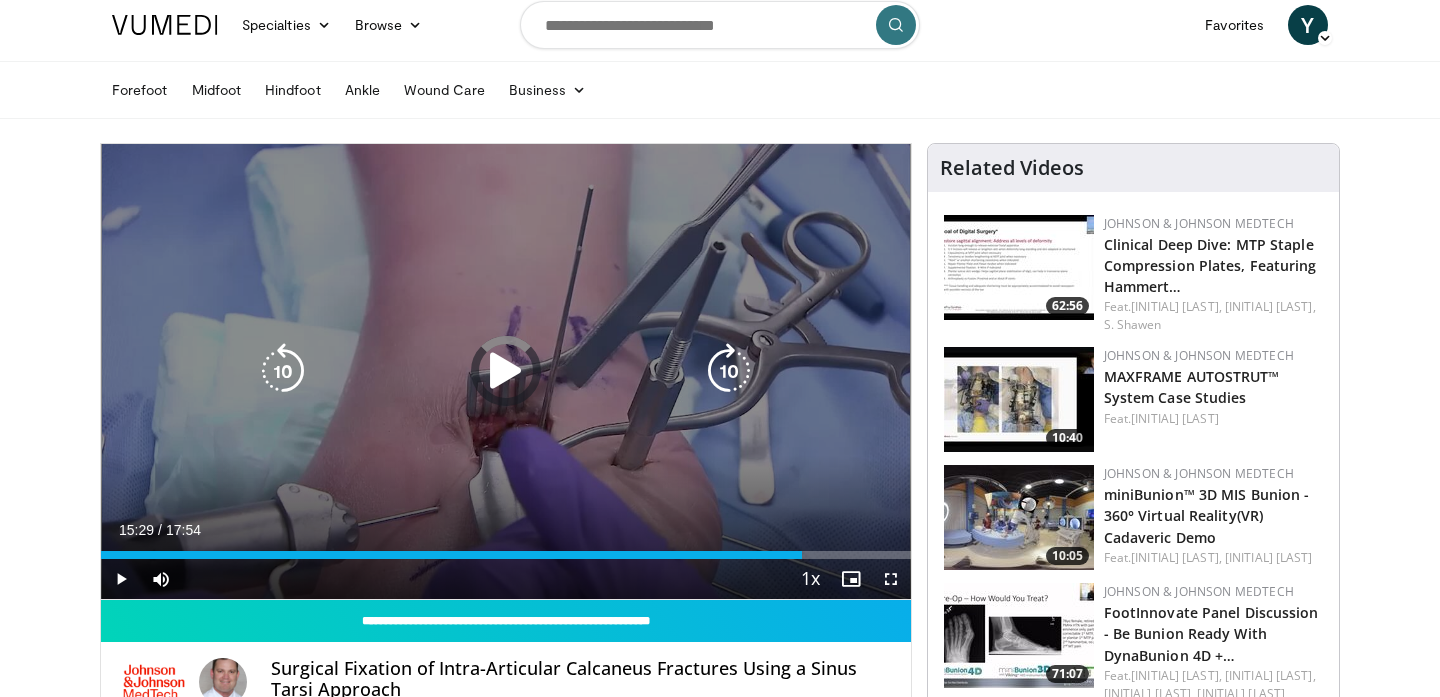 click on "10 seconds
Tap to unmute" at bounding box center [506, 371] 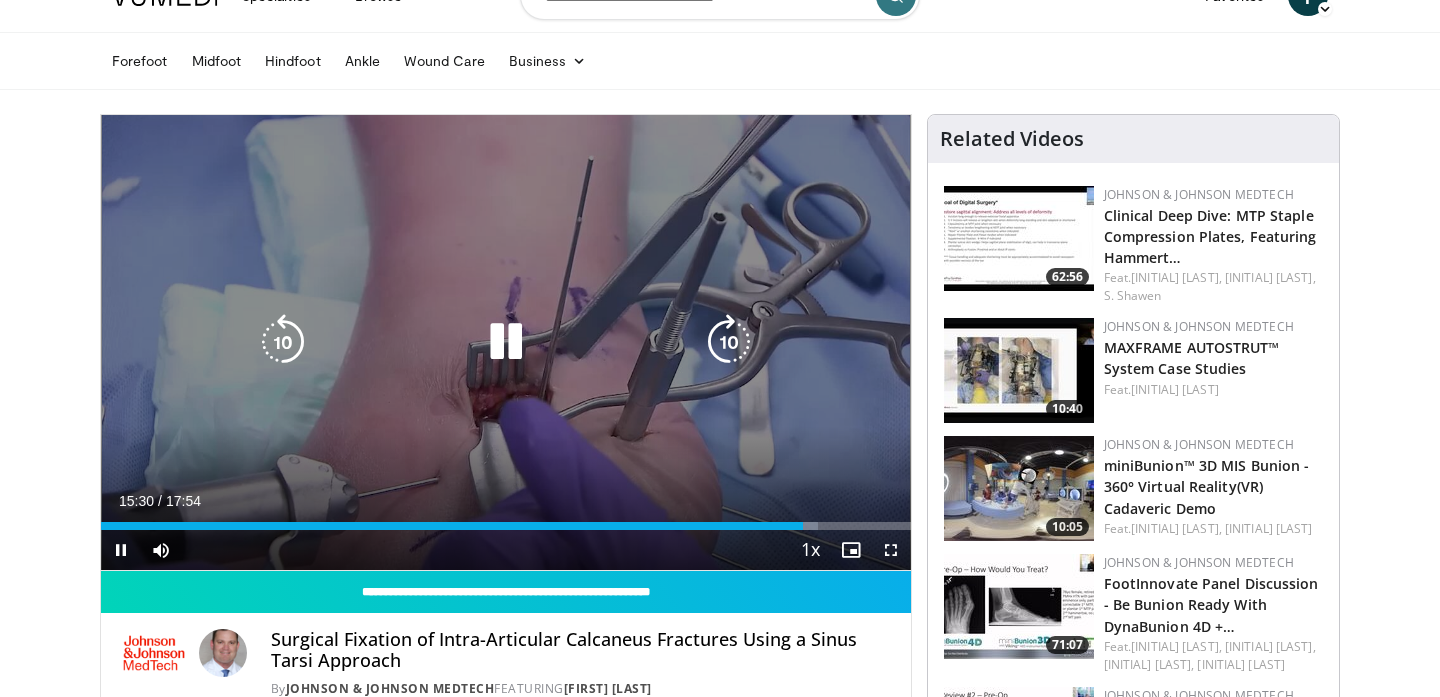 scroll, scrollTop: 37, scrollLeft: 0, axis: vertical 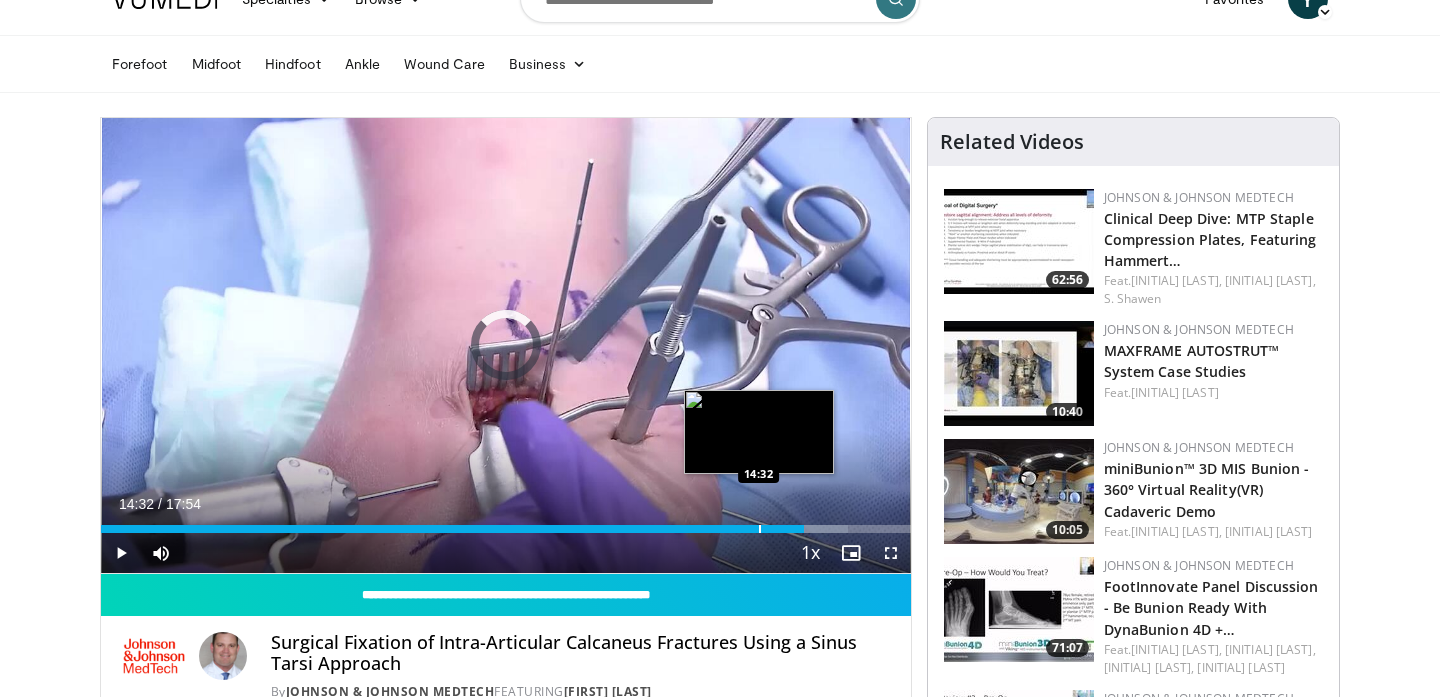 click at bounding box center (760, 529) 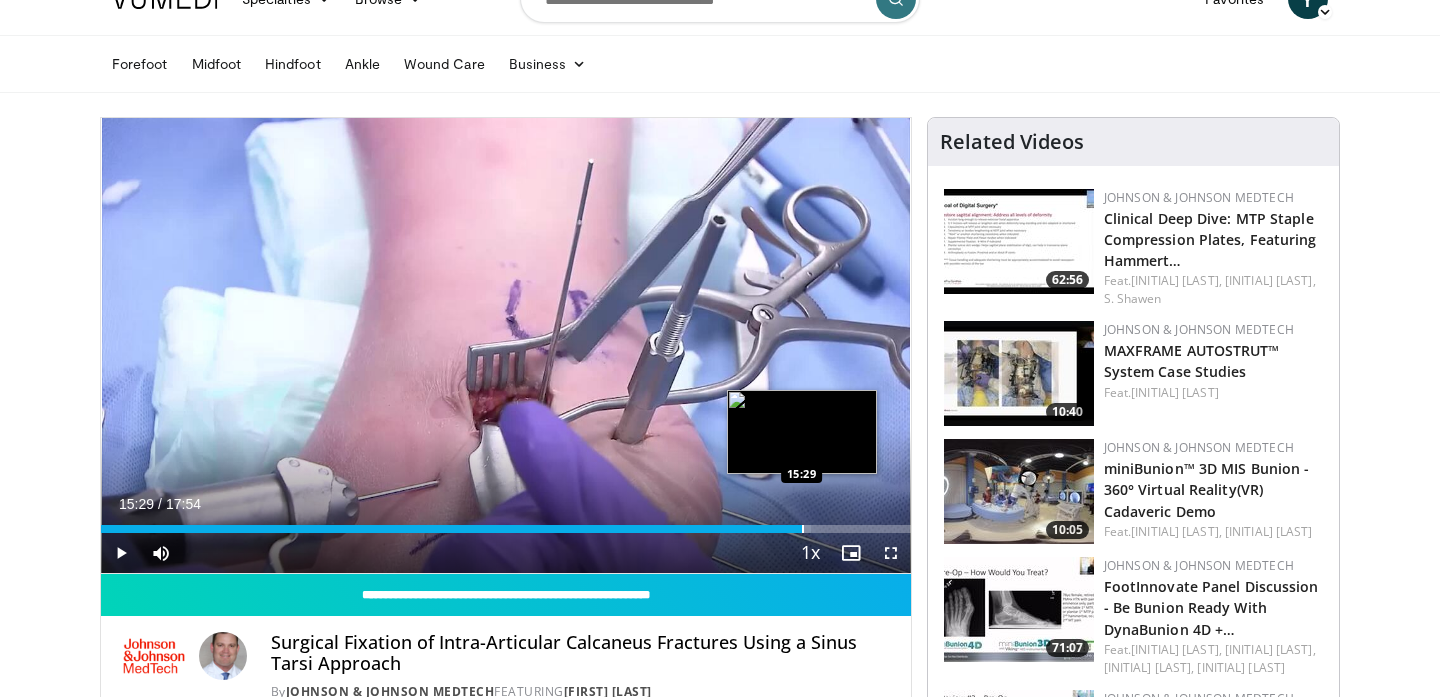 click on "Loaded :  87.74% 15:29 15:29" at bounding box center (506, 529) 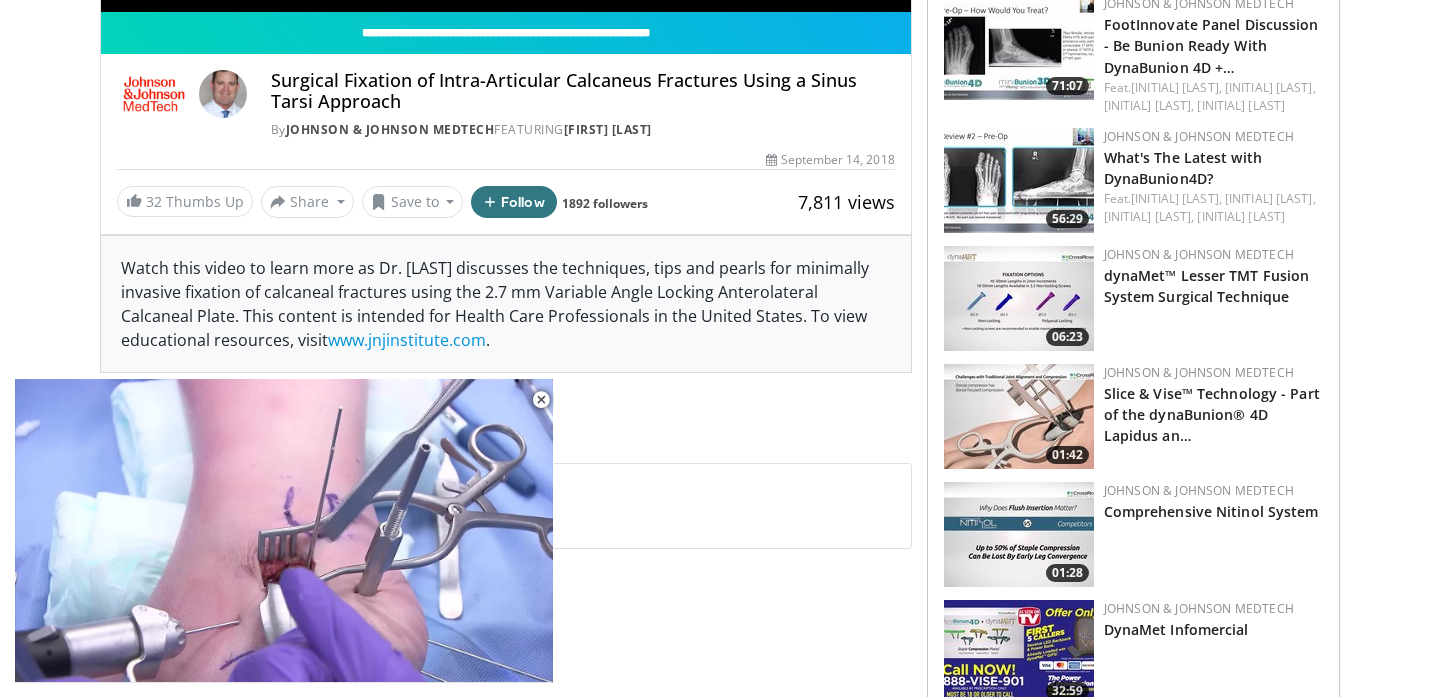 scroll, scrollTop: 0, scrollLeft: 0, axis: both 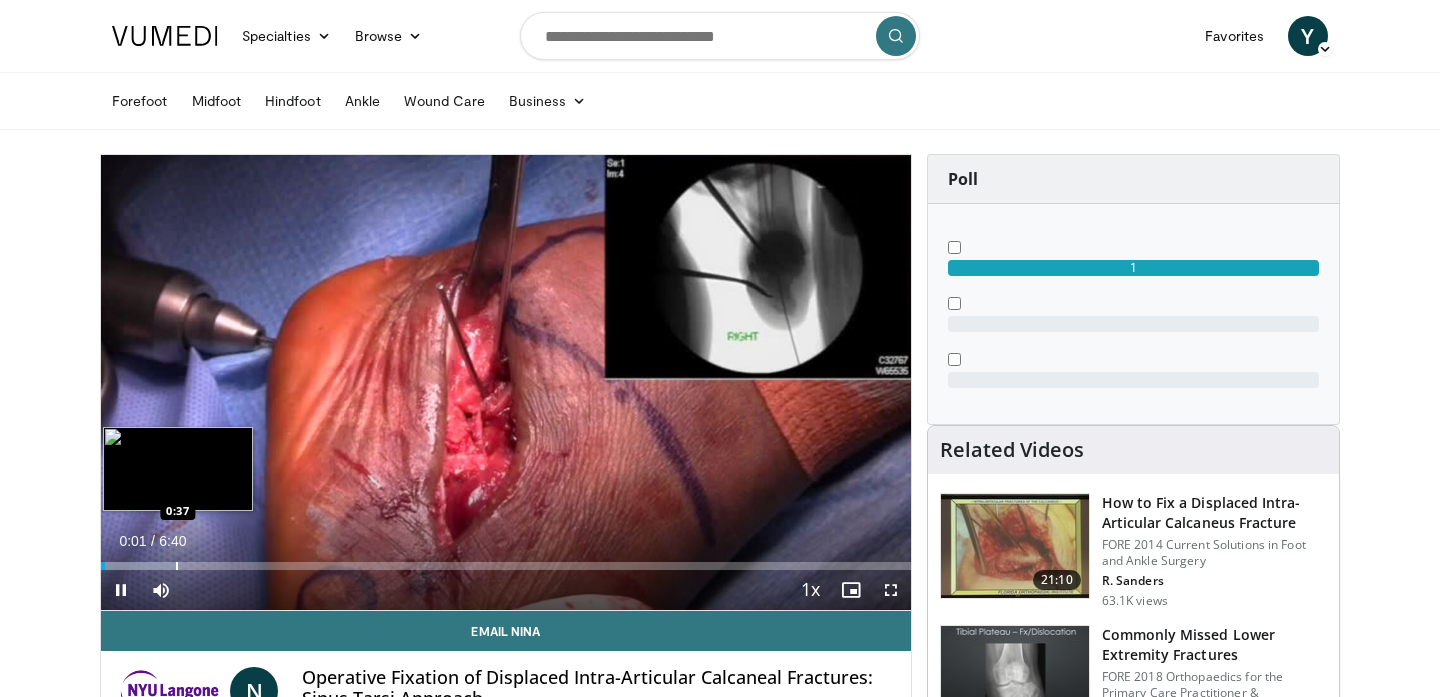 click on "Loaded :  9.89% 0:01 0:37" at bounding box center (506, 560) 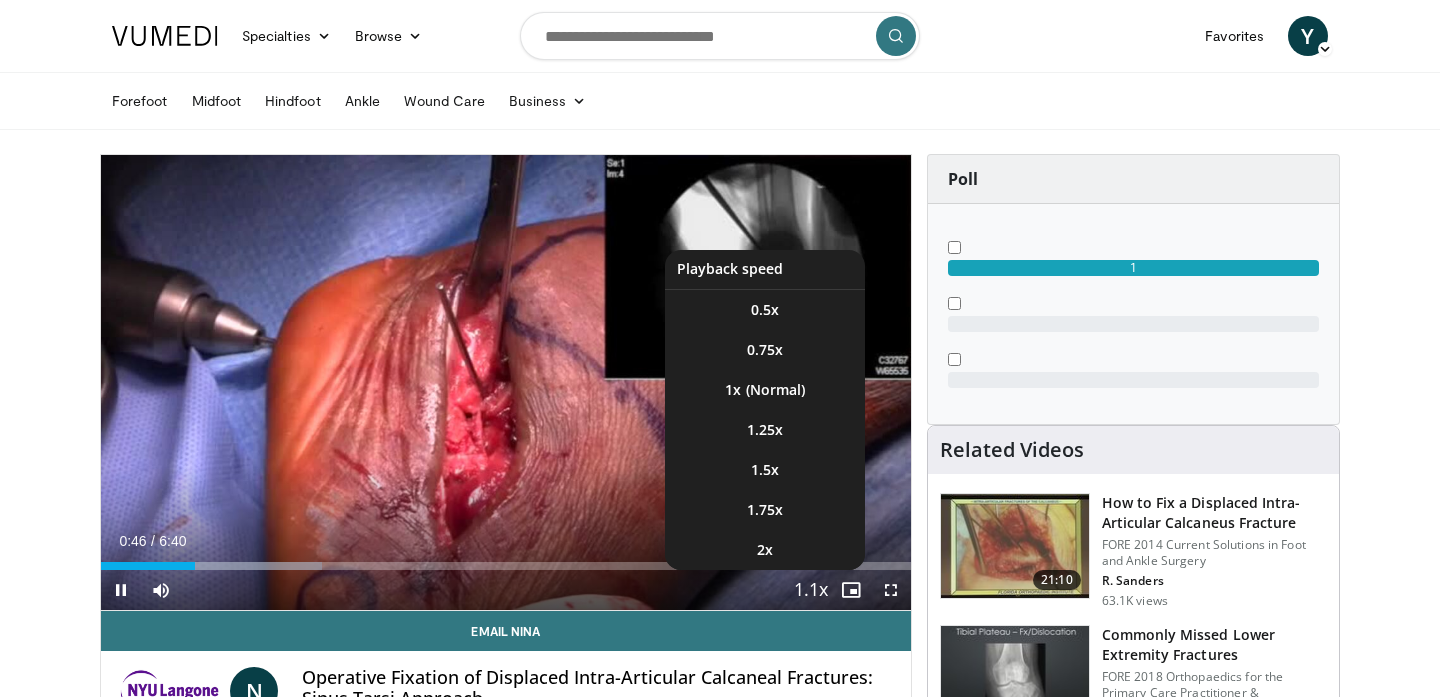 click at bounding box center [811, 591] 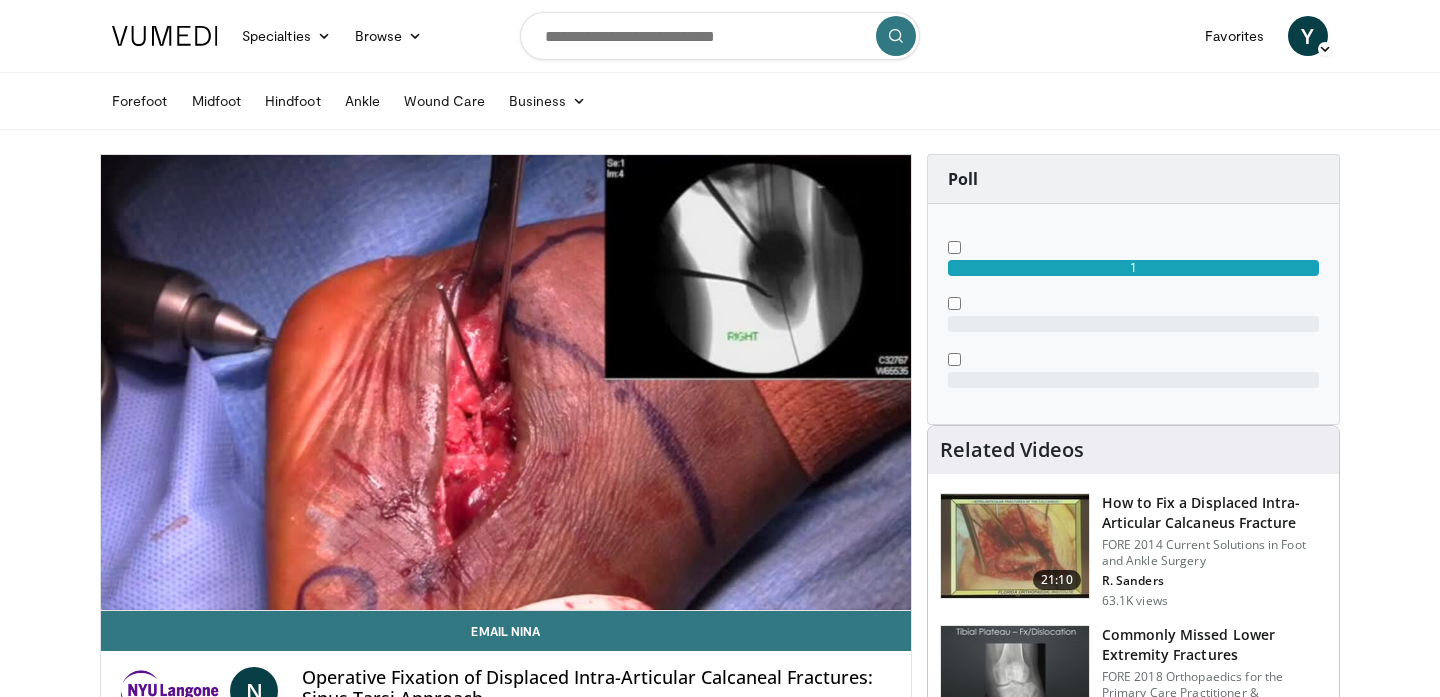 click on "**********" at bounding box center [506, 383] 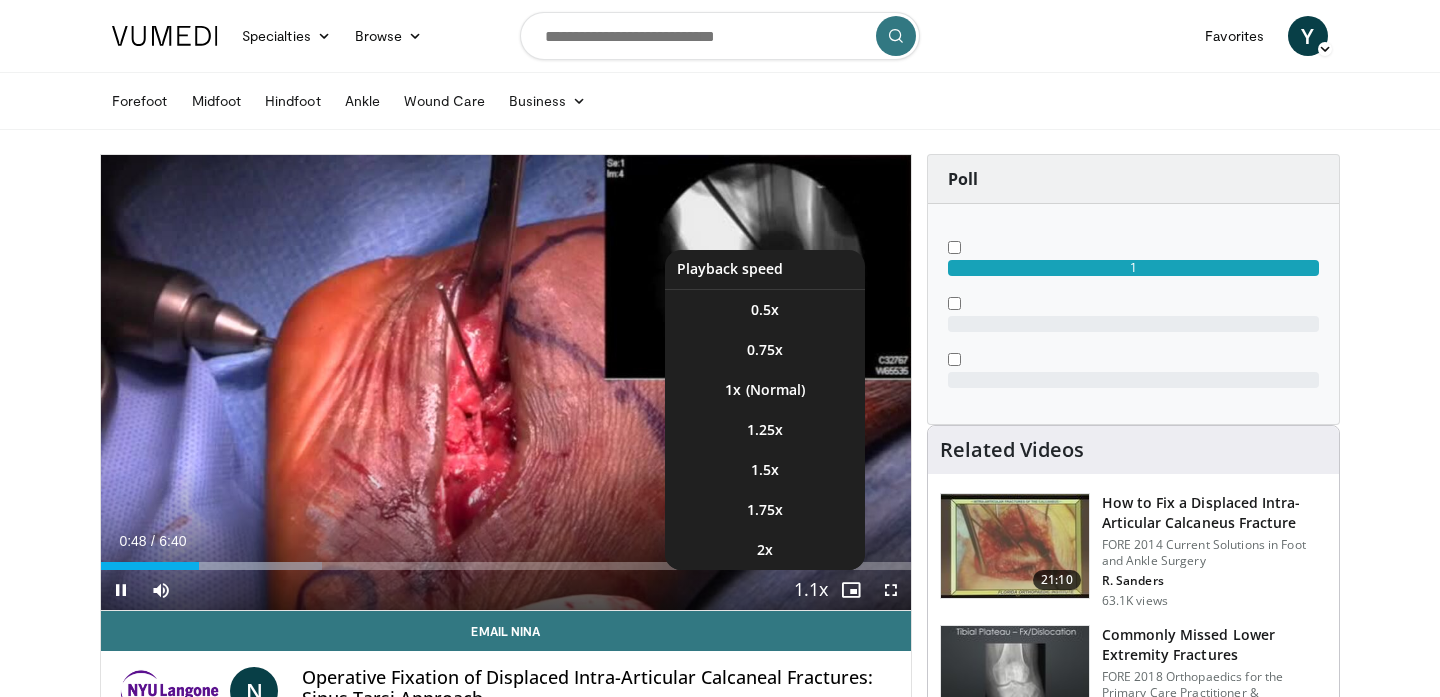 click at bounding box center [811, 591] 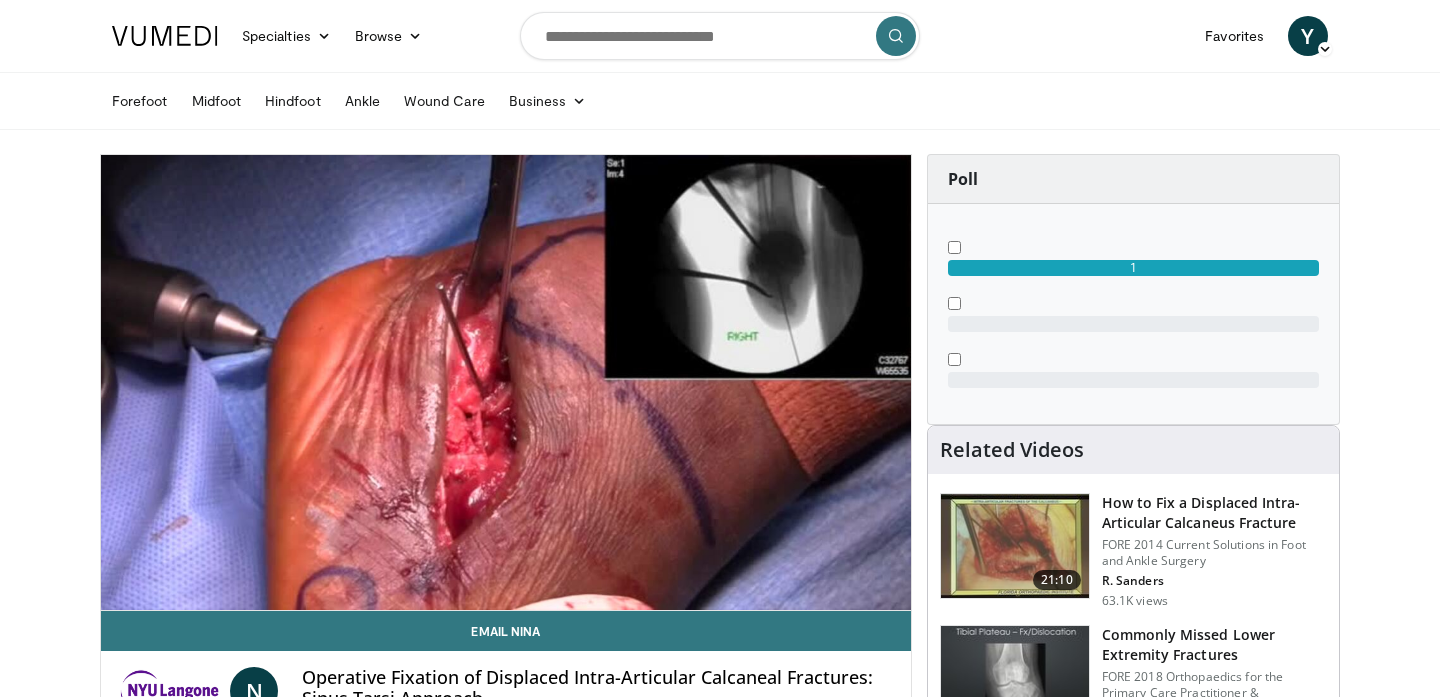 click on "10 seconds
Tap to unmute" at bounding box center (506, 382) 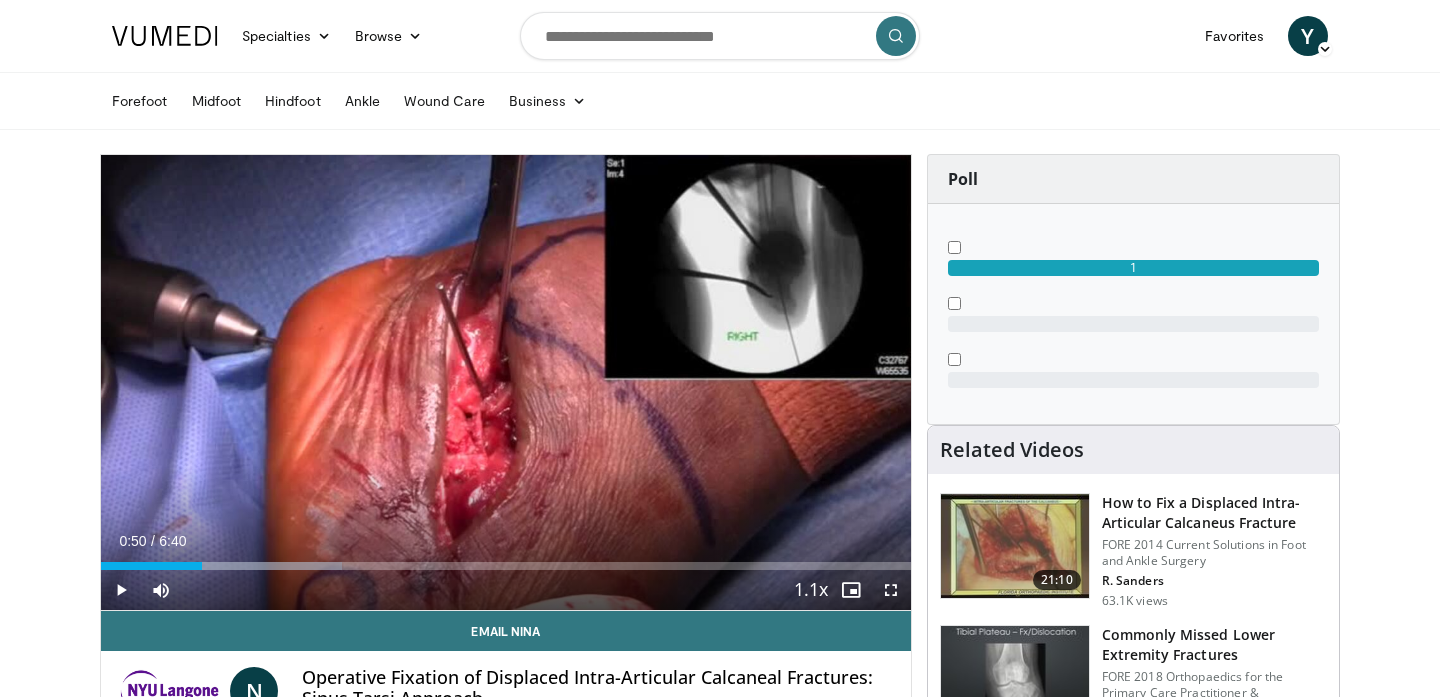 drag, startPoint x: 813, startPoint y: 588, endPoint x: 702, endPoint y: 538, distance: 121.74153 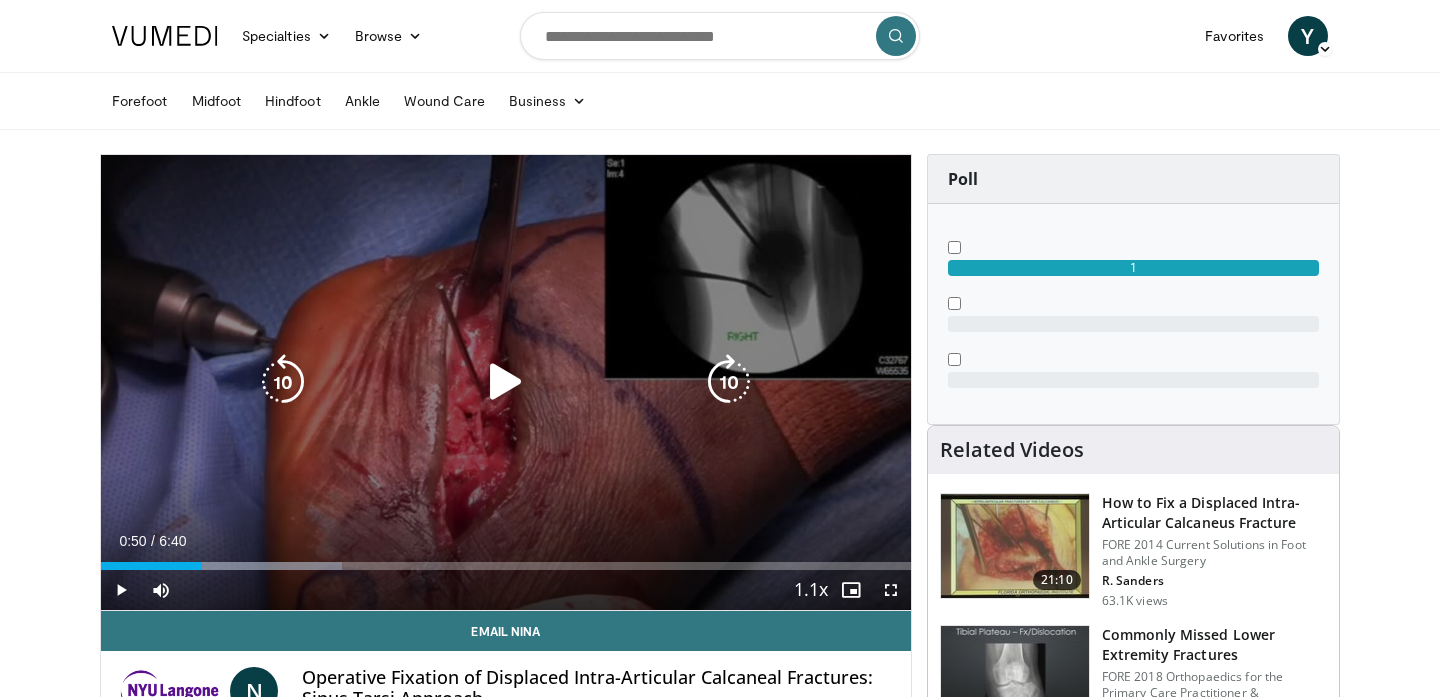 click at bounding box center [506, 382] 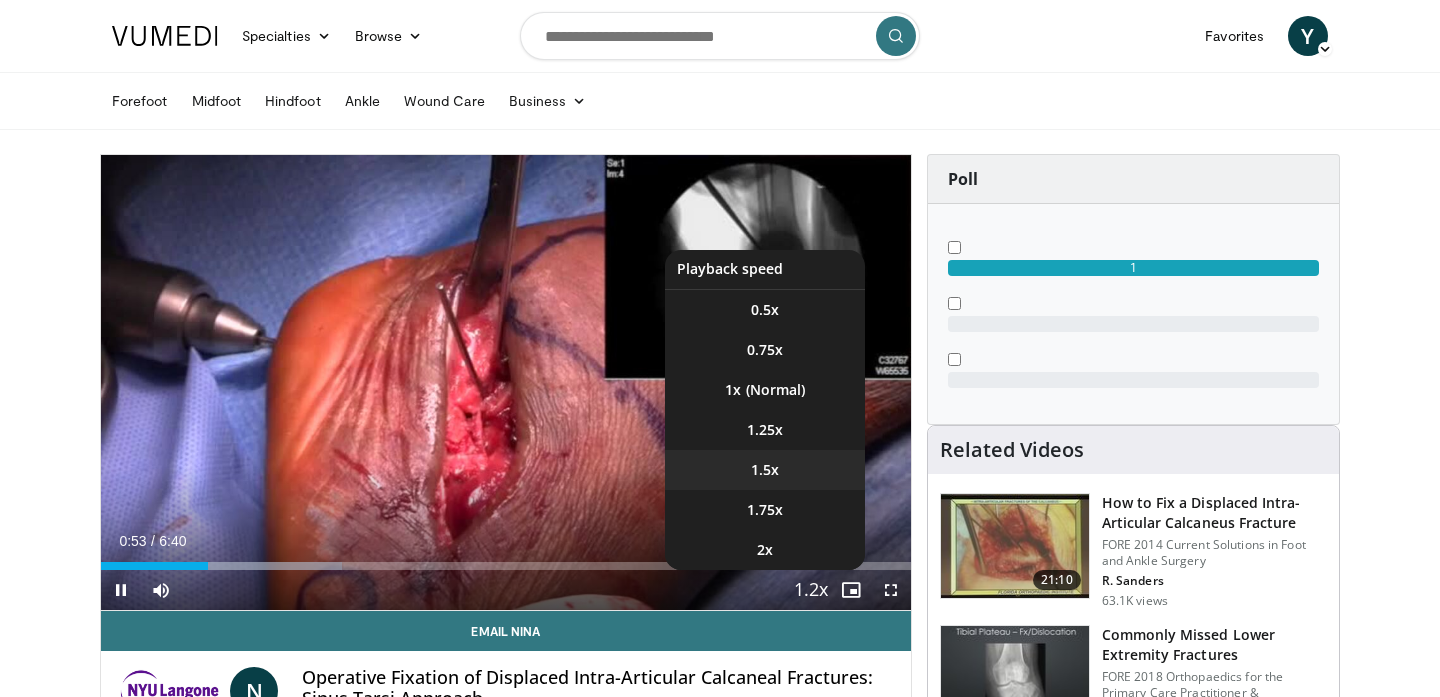 click on "1.5x" at bounding box center [765, 470] 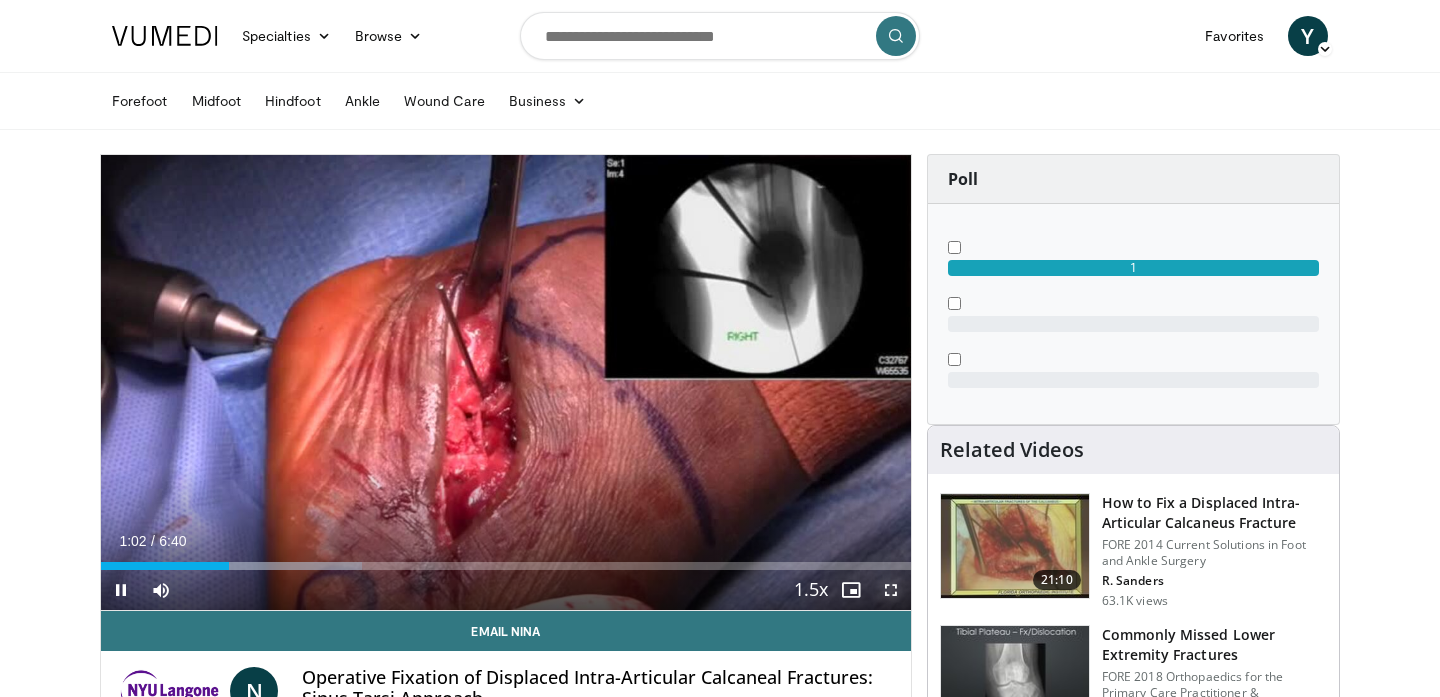 click at bounding box center (891, 590) 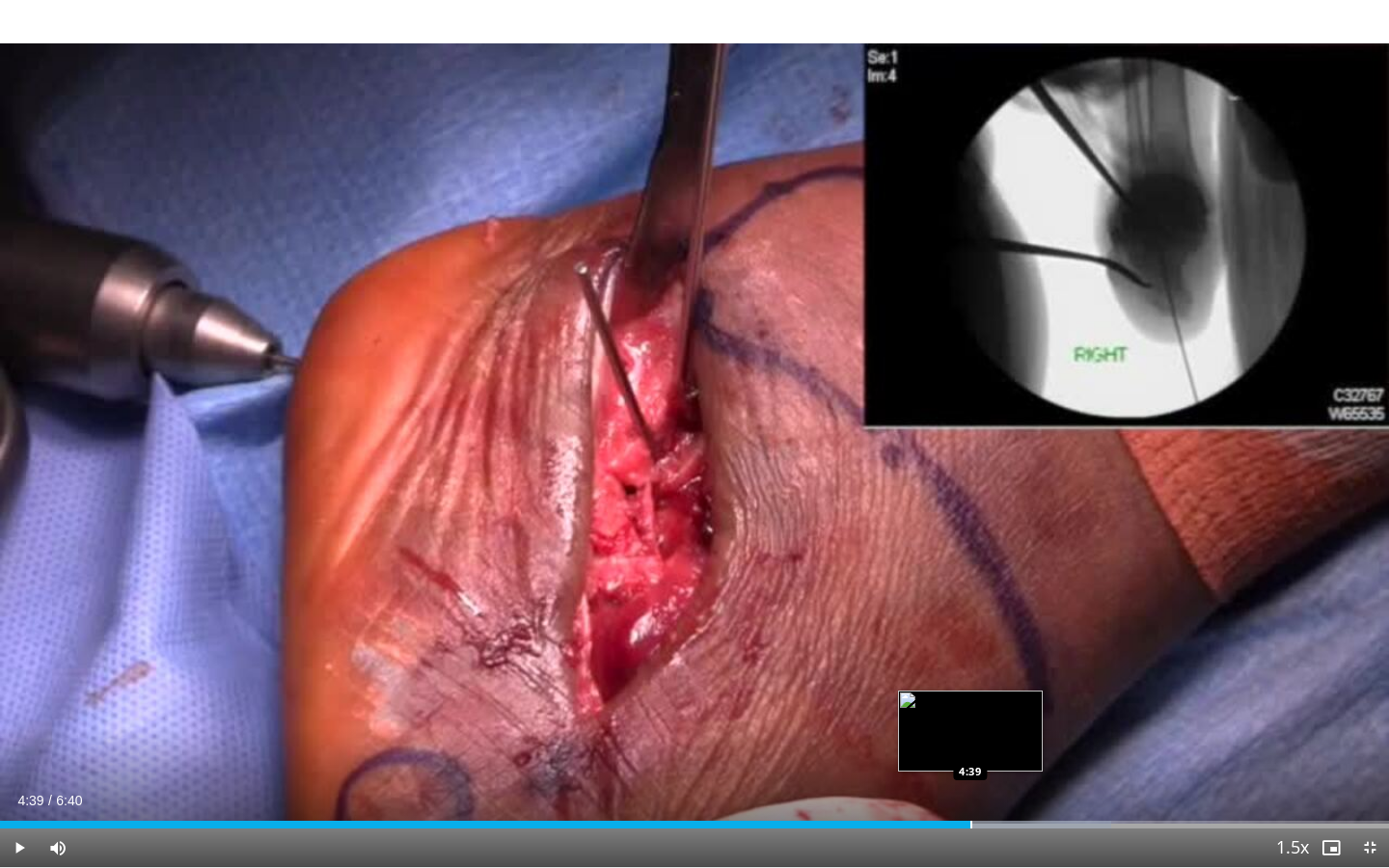 click on "Loaded :  80.01% 4:39 4:39" at bounding box center (694, 819) 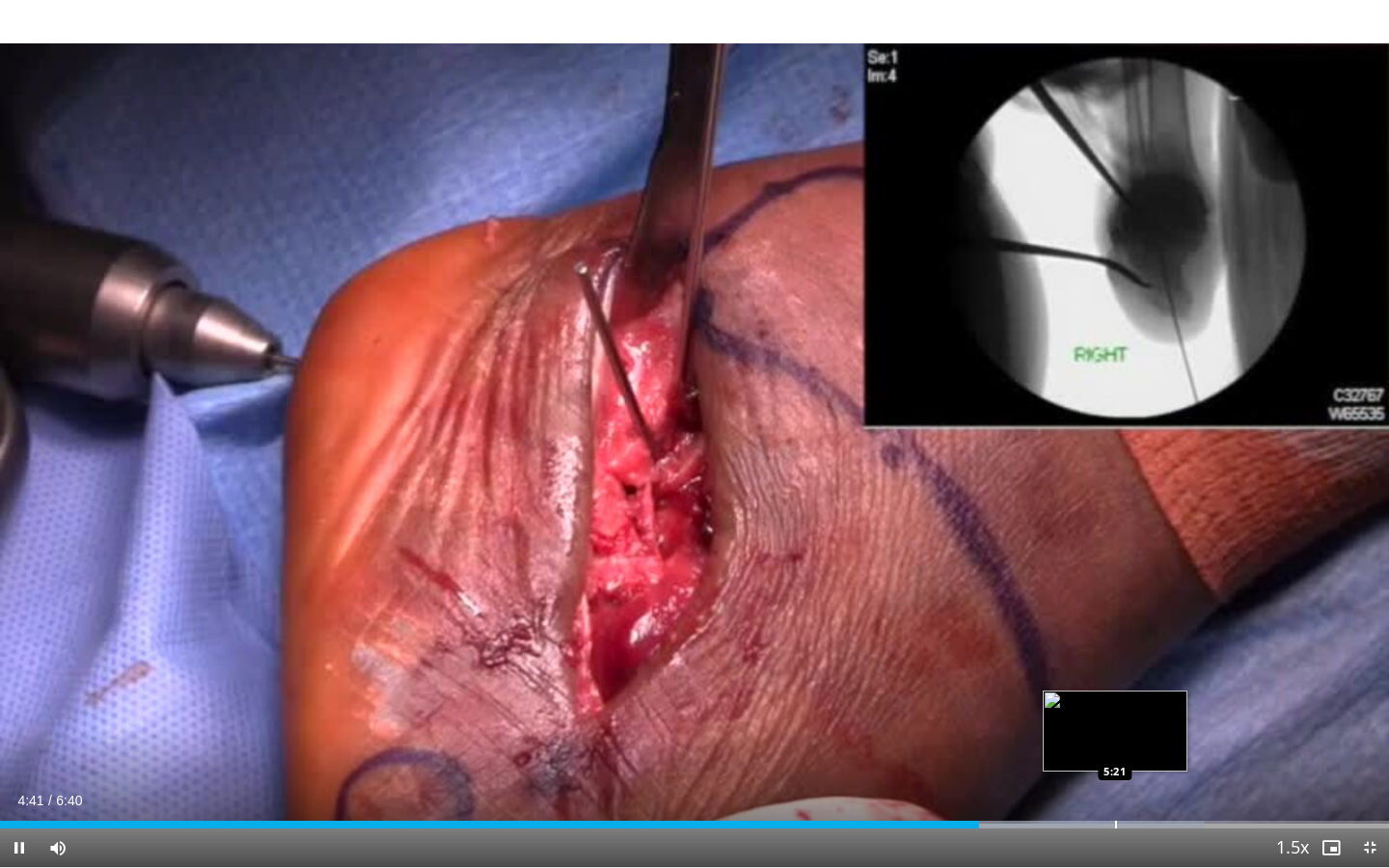 click at bounding box center [1116, 825] 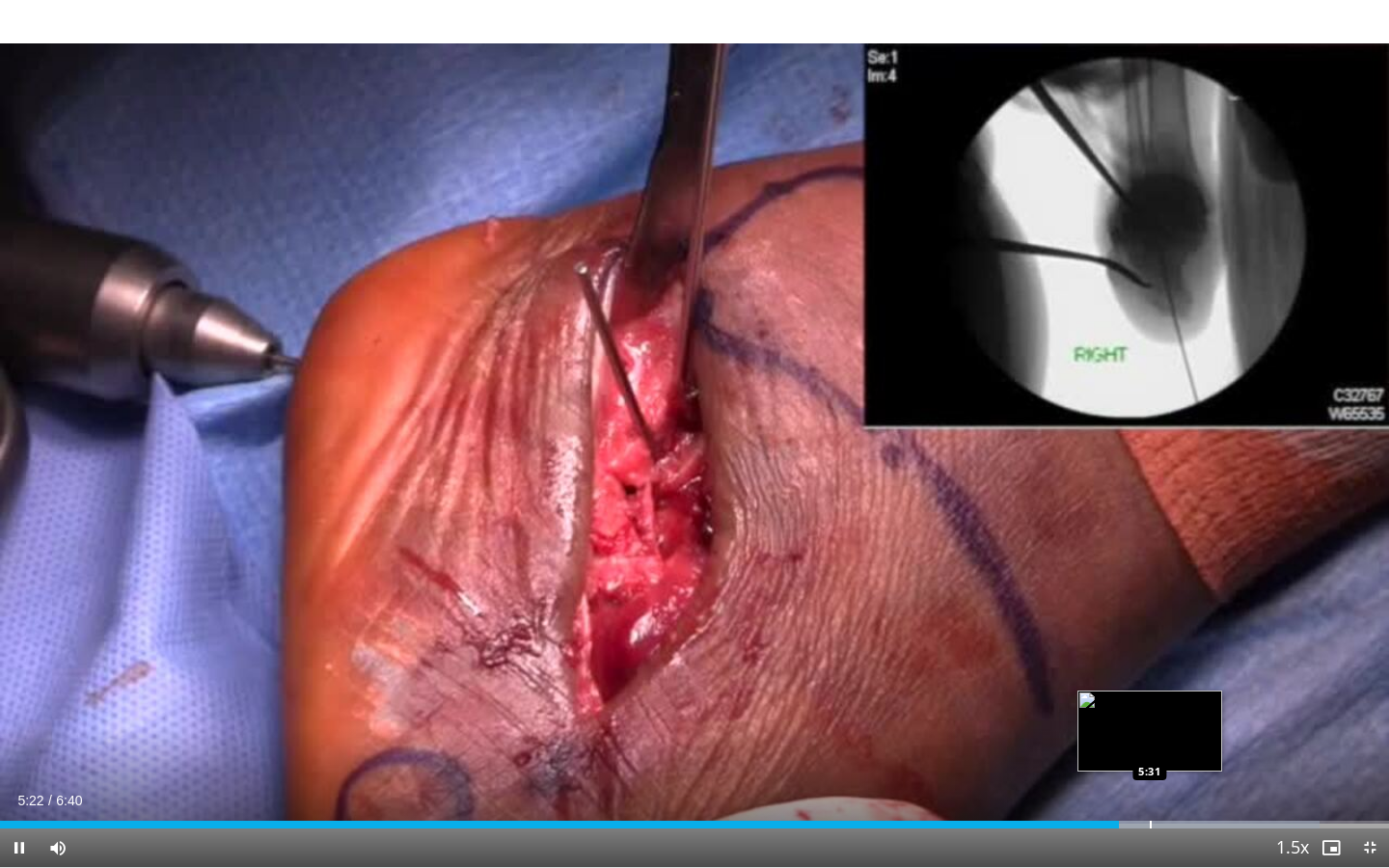 click at bounding box center (1151, 825) 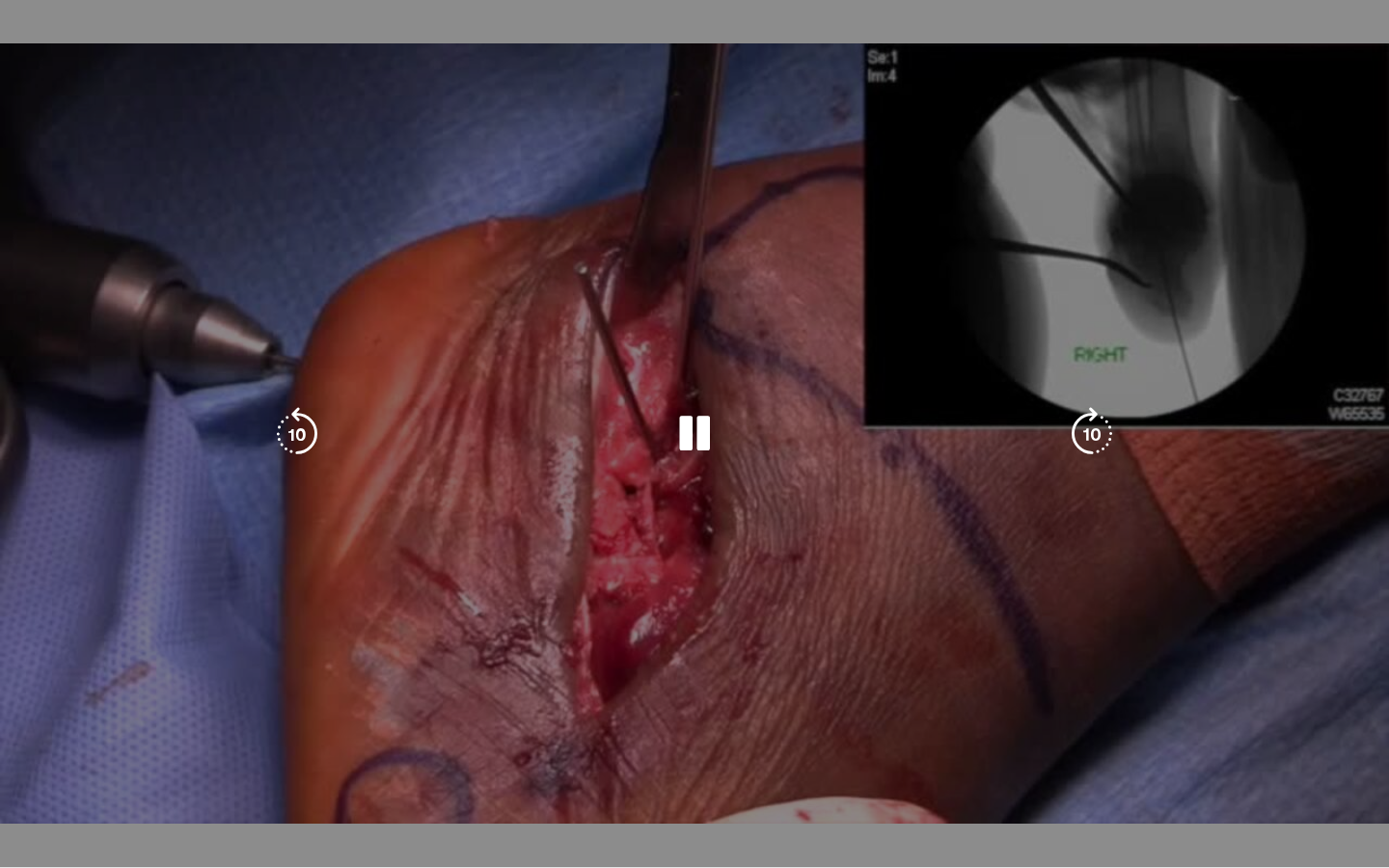 click on "10 seconds
Tap to unmute" at bounding box center [694, 433] 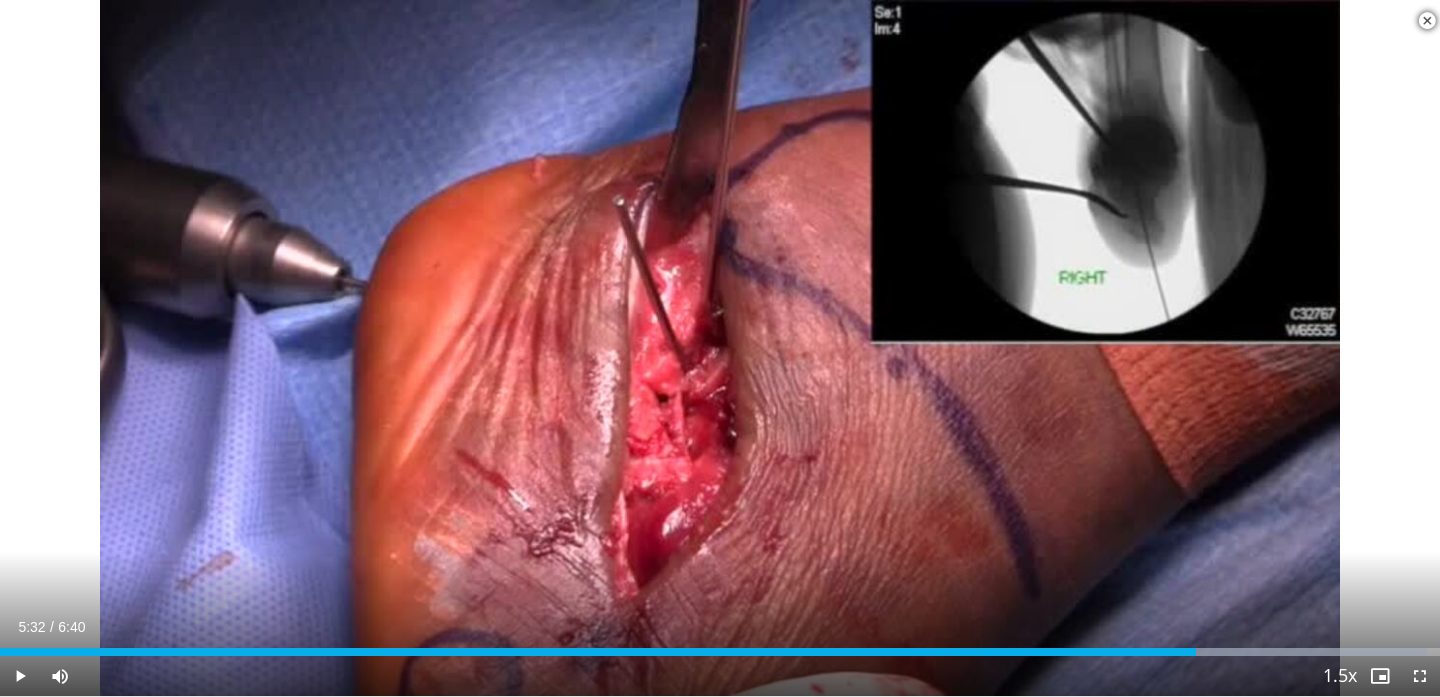 scroll, scrollTop: 591, scrollLeft: 0, axis: vertical 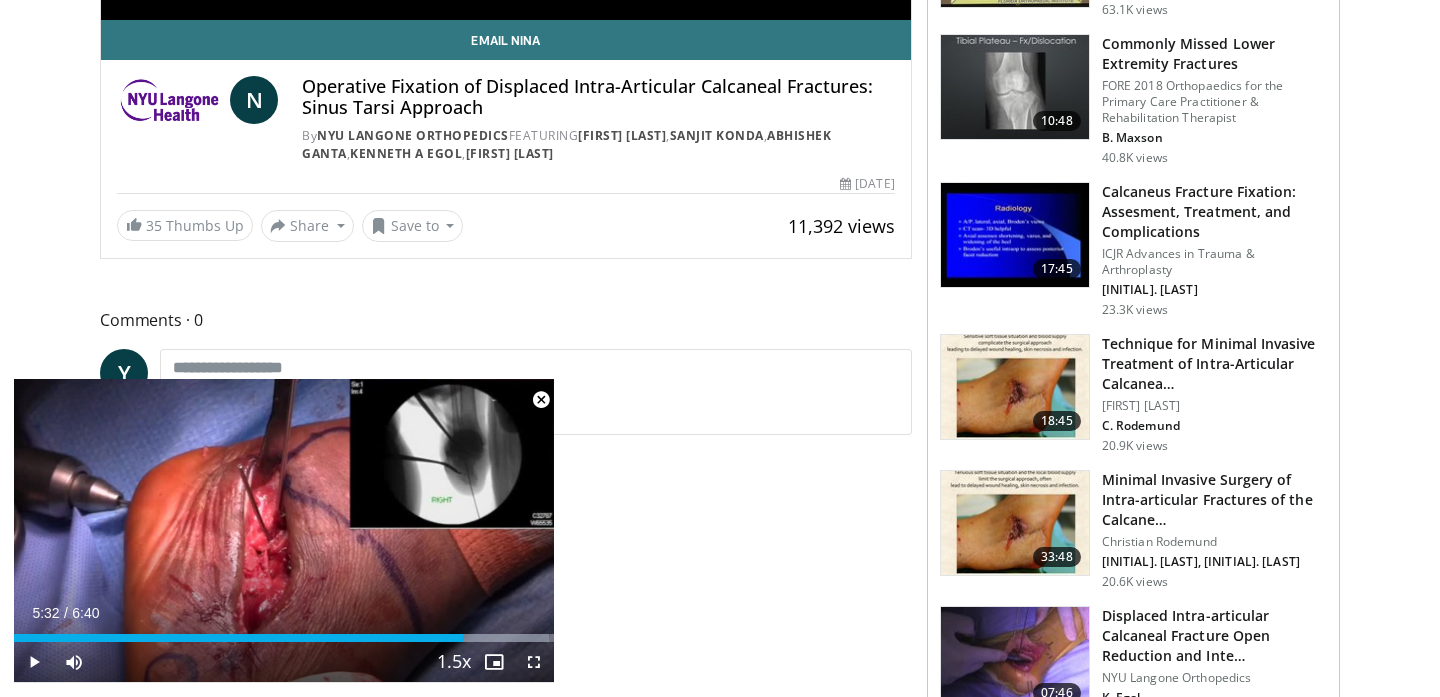 click at bounding box center [1015, 523] 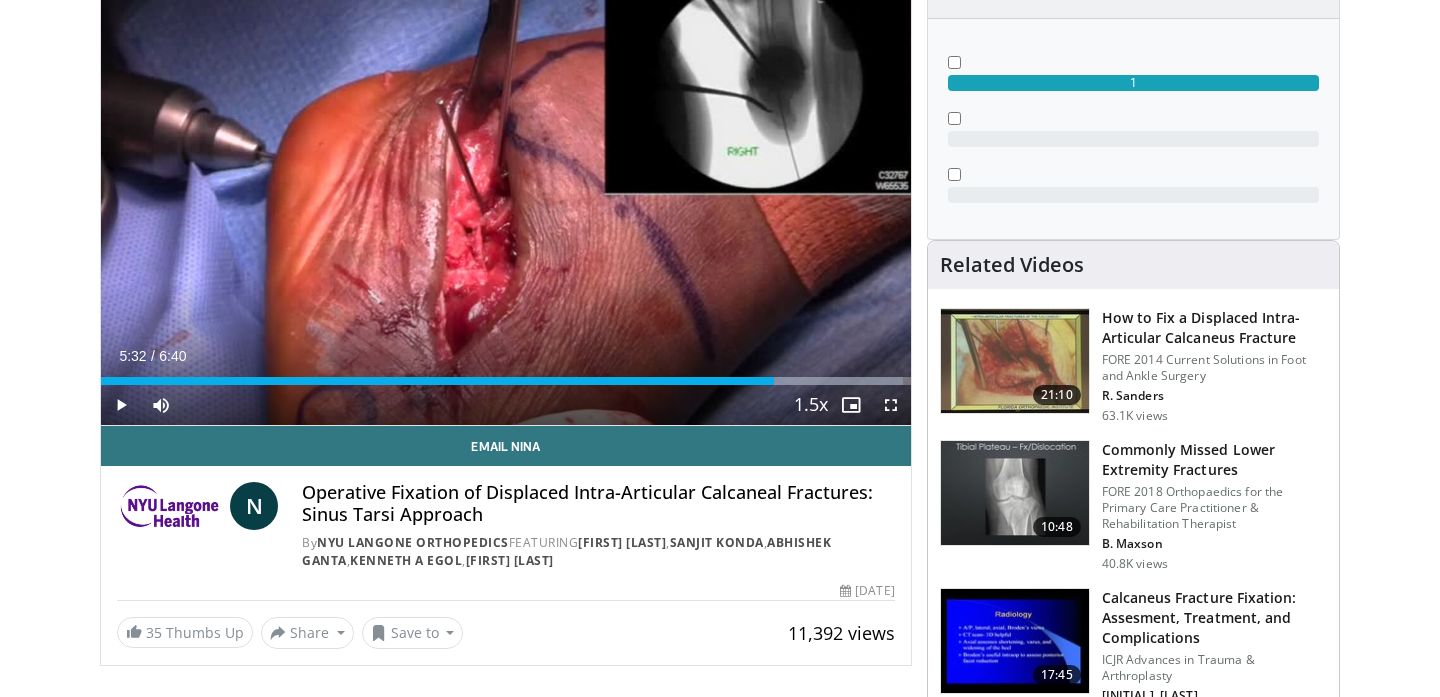 scroll, scrollTop: 0, scrollLeft: 0, axis: both 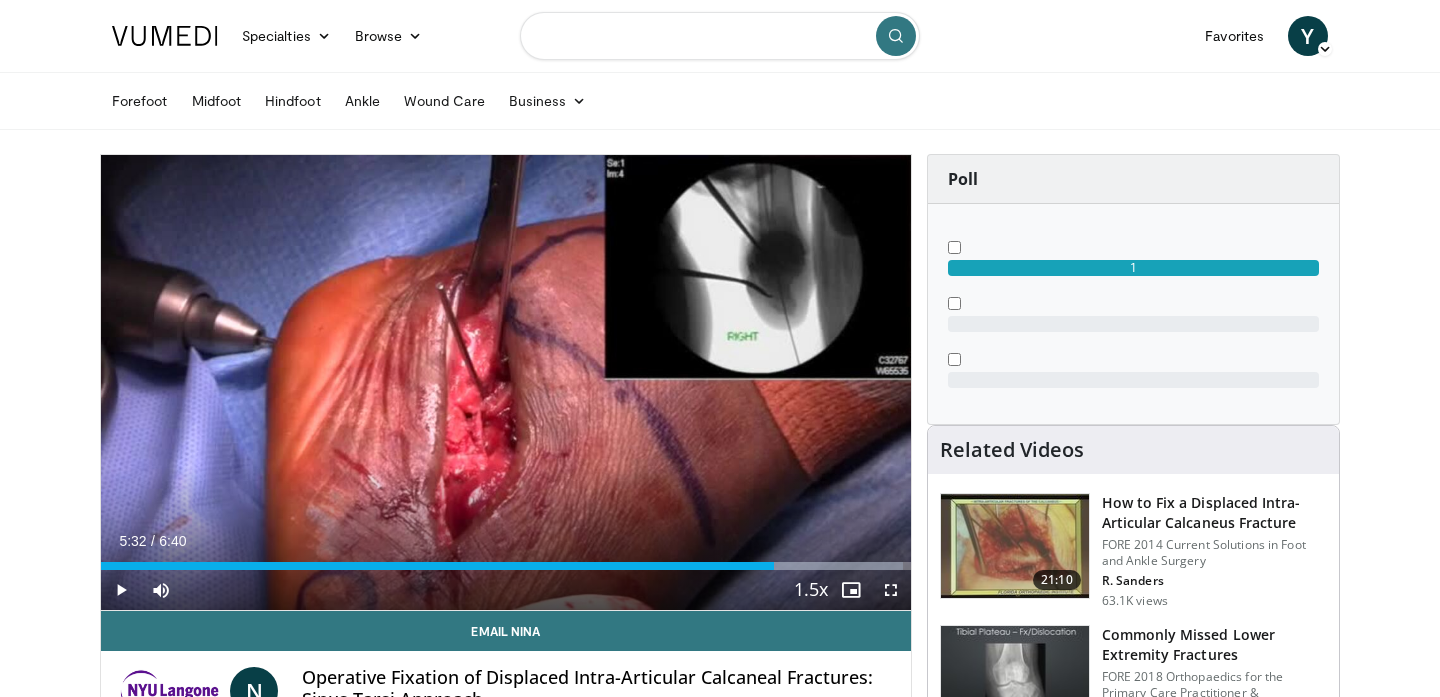click at bounding box center (720, 36) 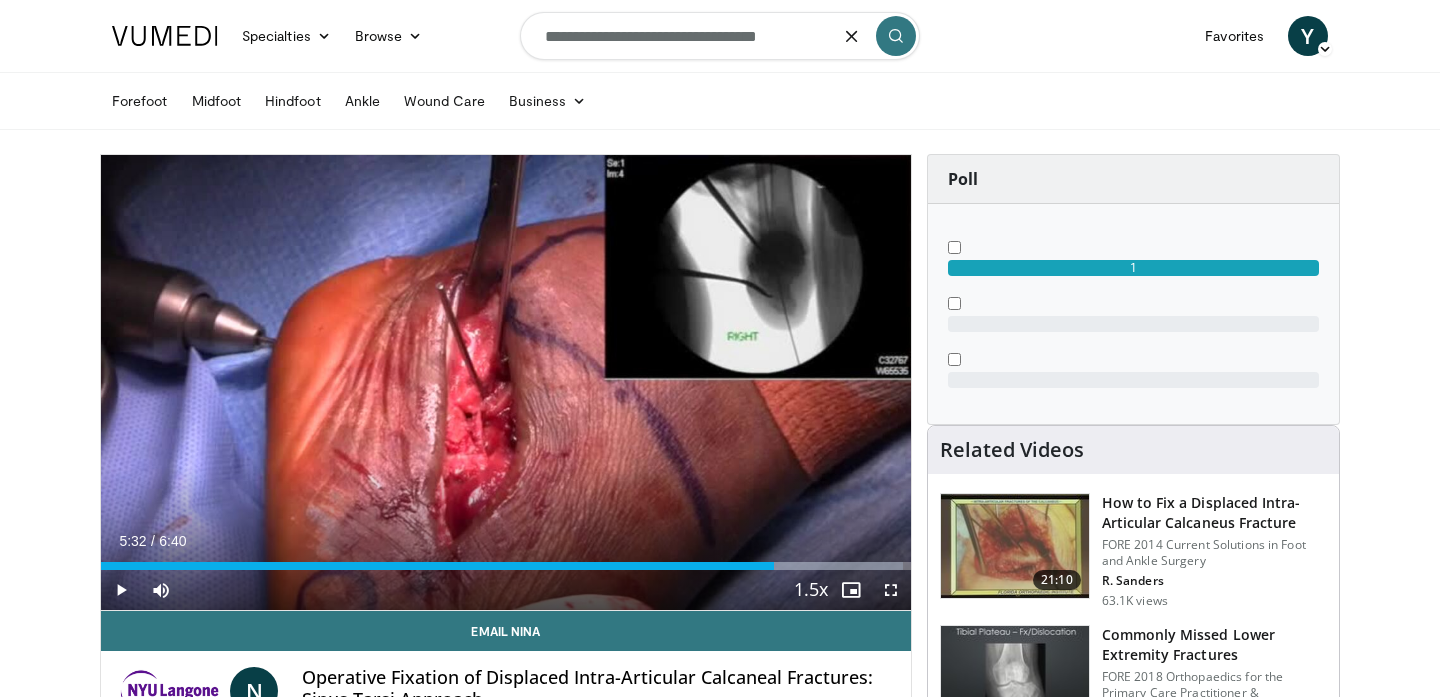 type on "**********" 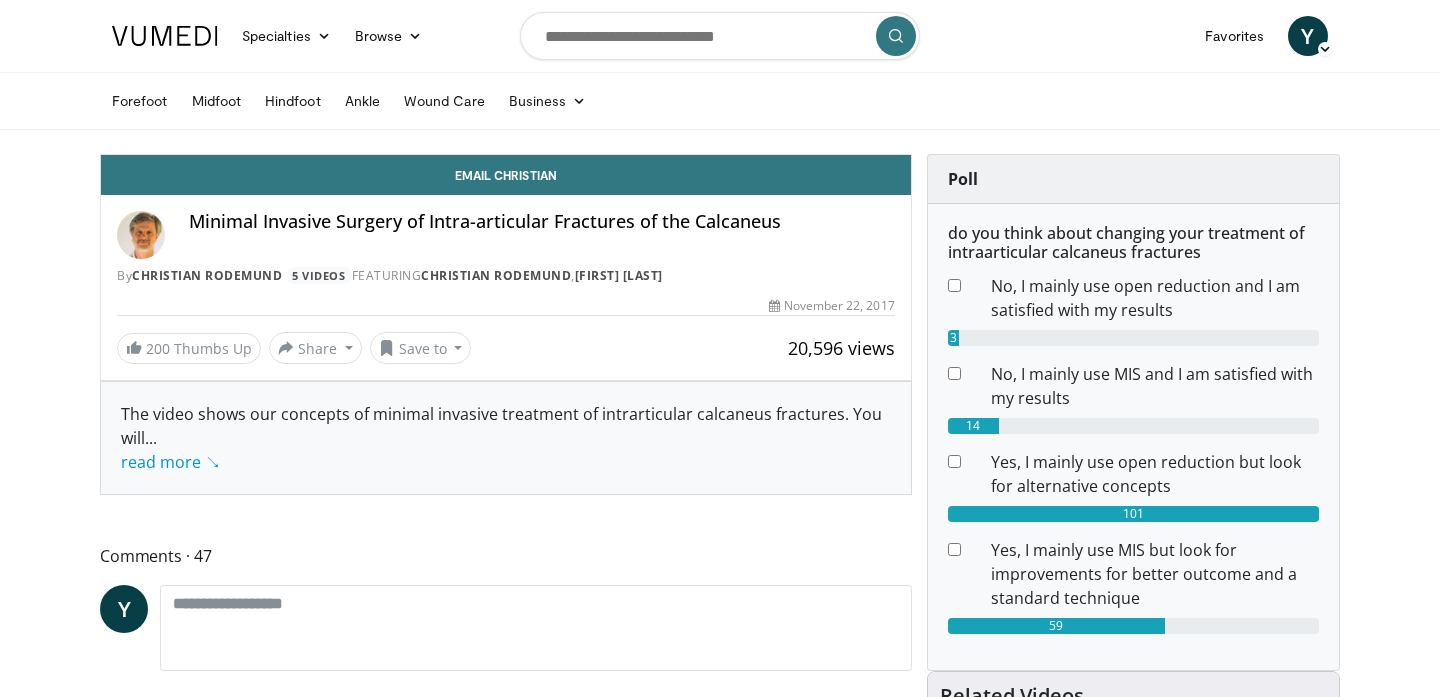 scroll, scrollTop: 0, scrollLeft: 0, axis: both 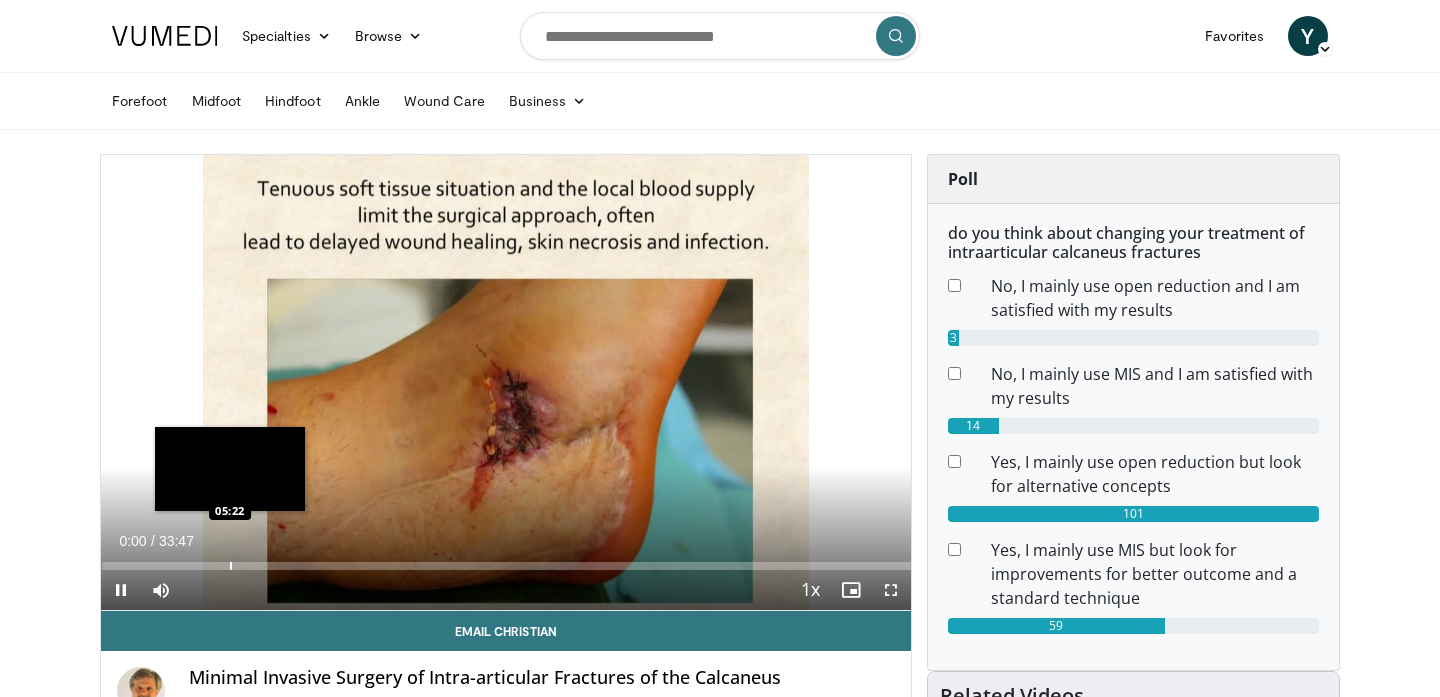 click on "Loaded :  0.49% 00:00 05:22" at bounding box center [506, 560] 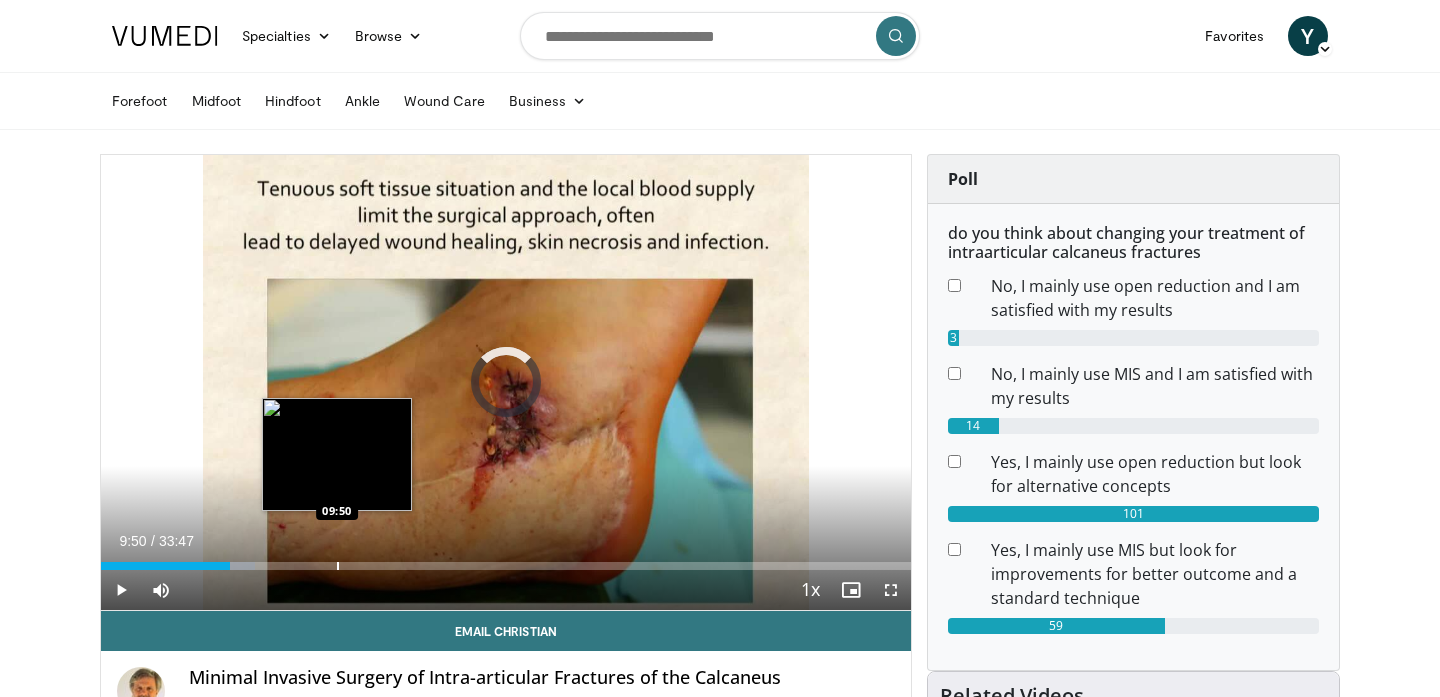 click at bounding box center [338, 566] 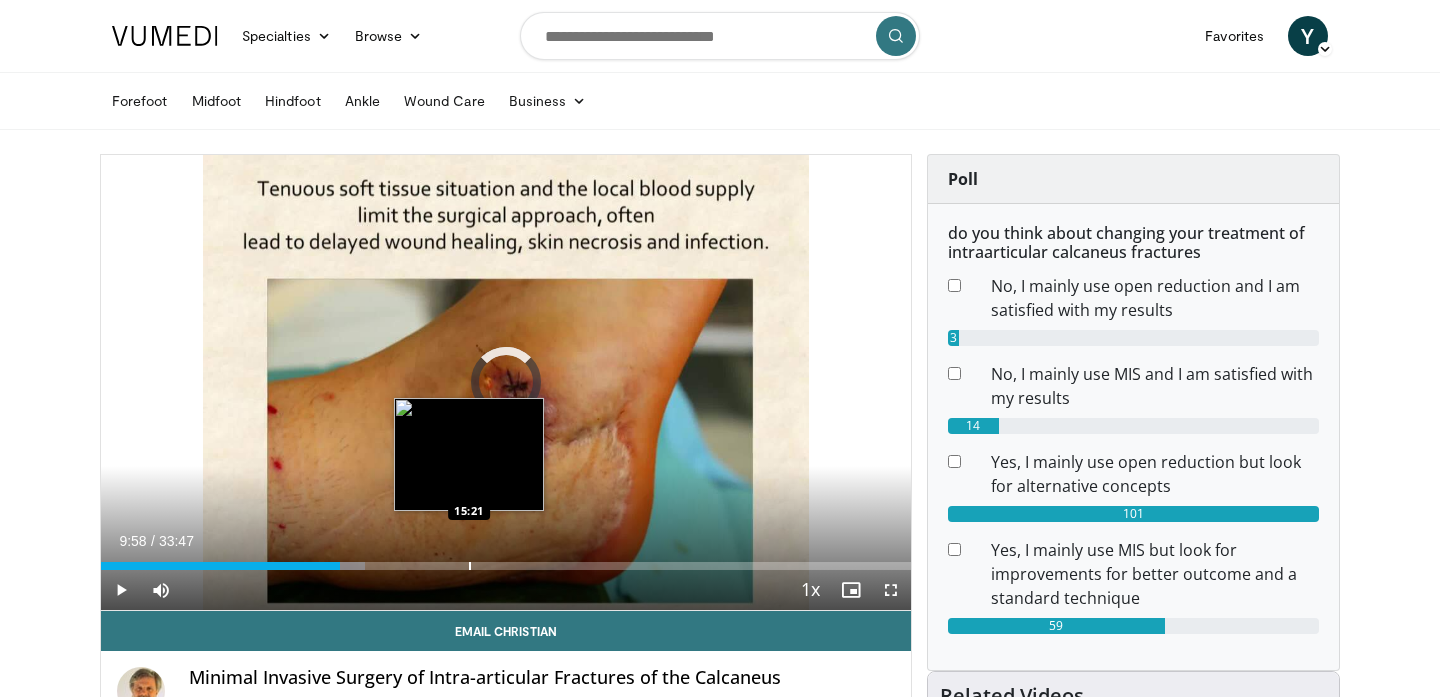 click at bounding box center [470, 566] 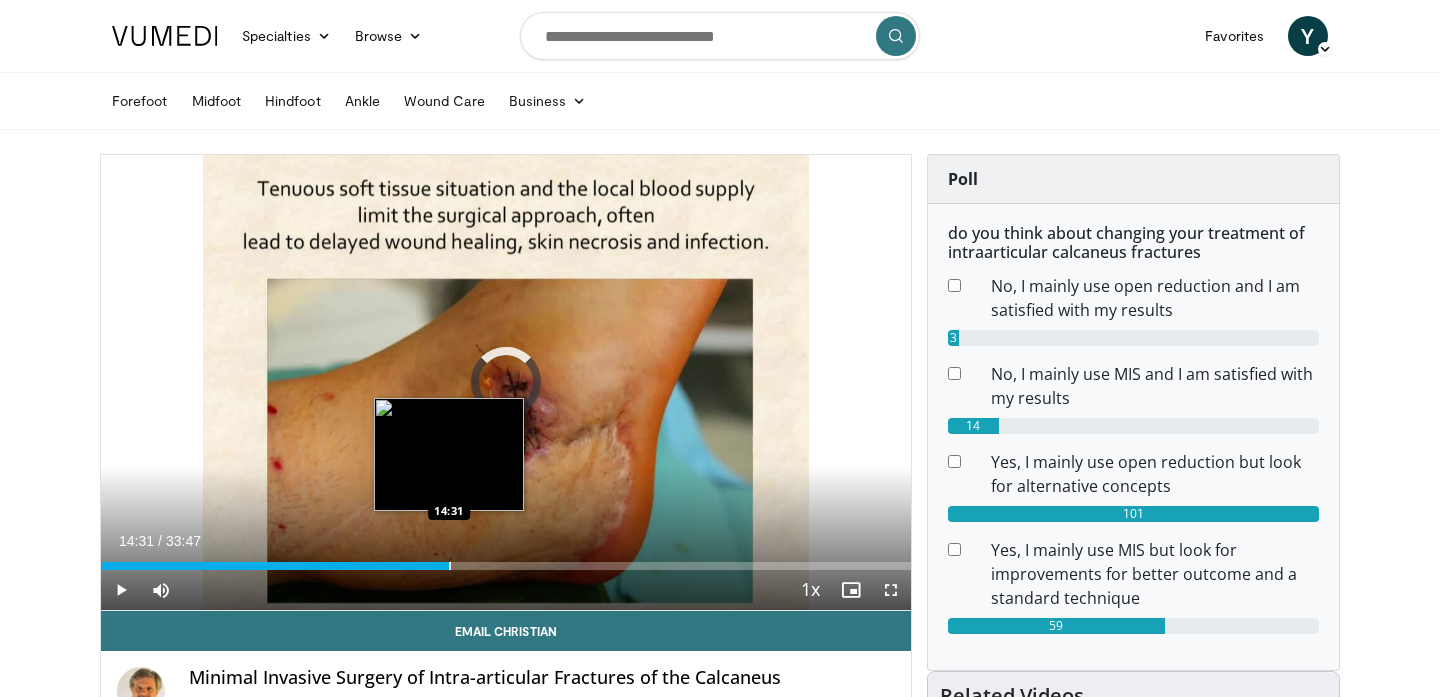 click at bounding box center (450, 566) 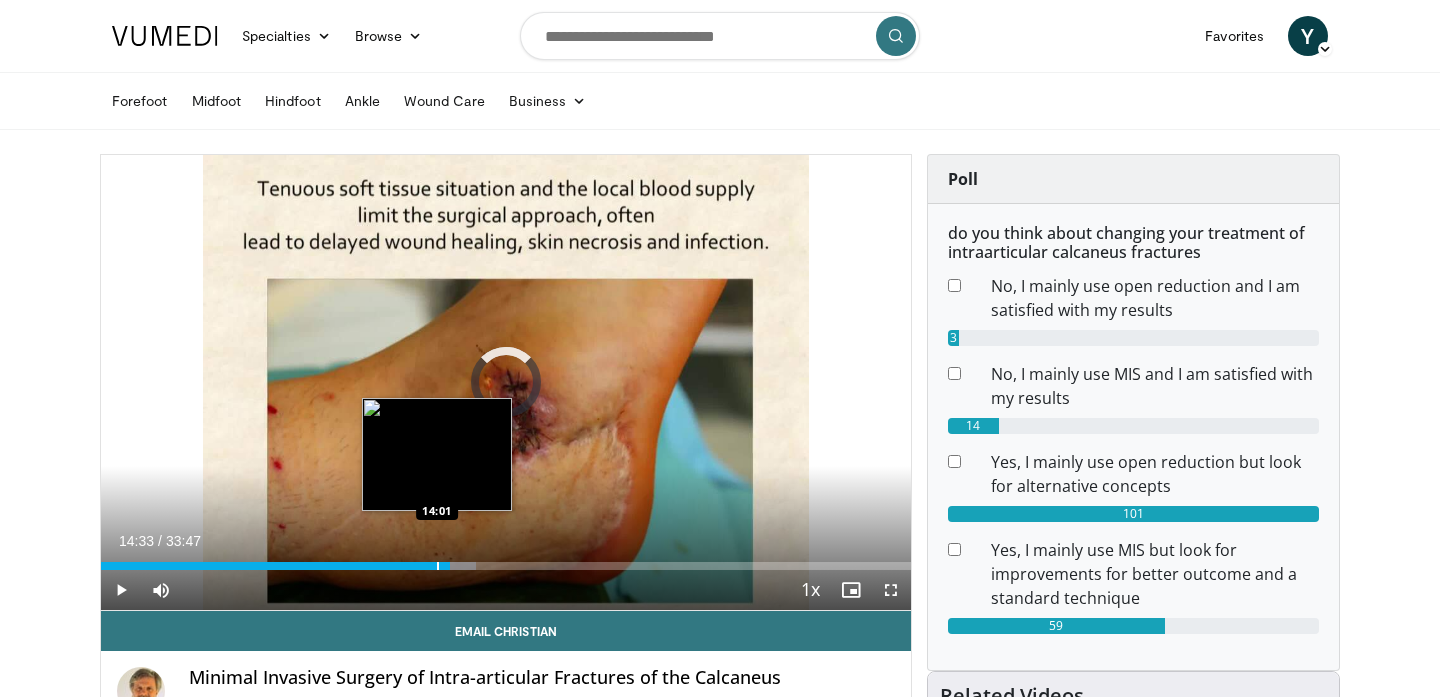 click at bounding box center (438, 566) 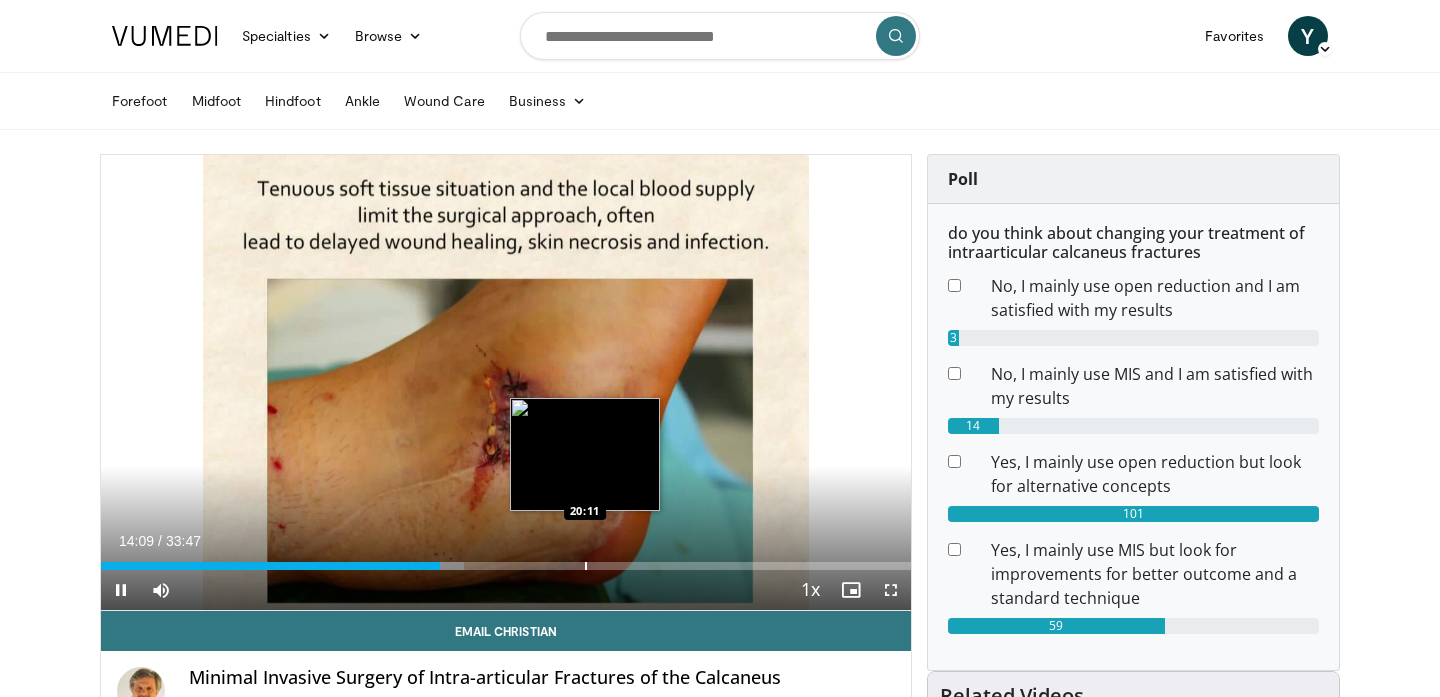 click on "10 seconds
Tap to unmute" at bounding box center (506, 382) 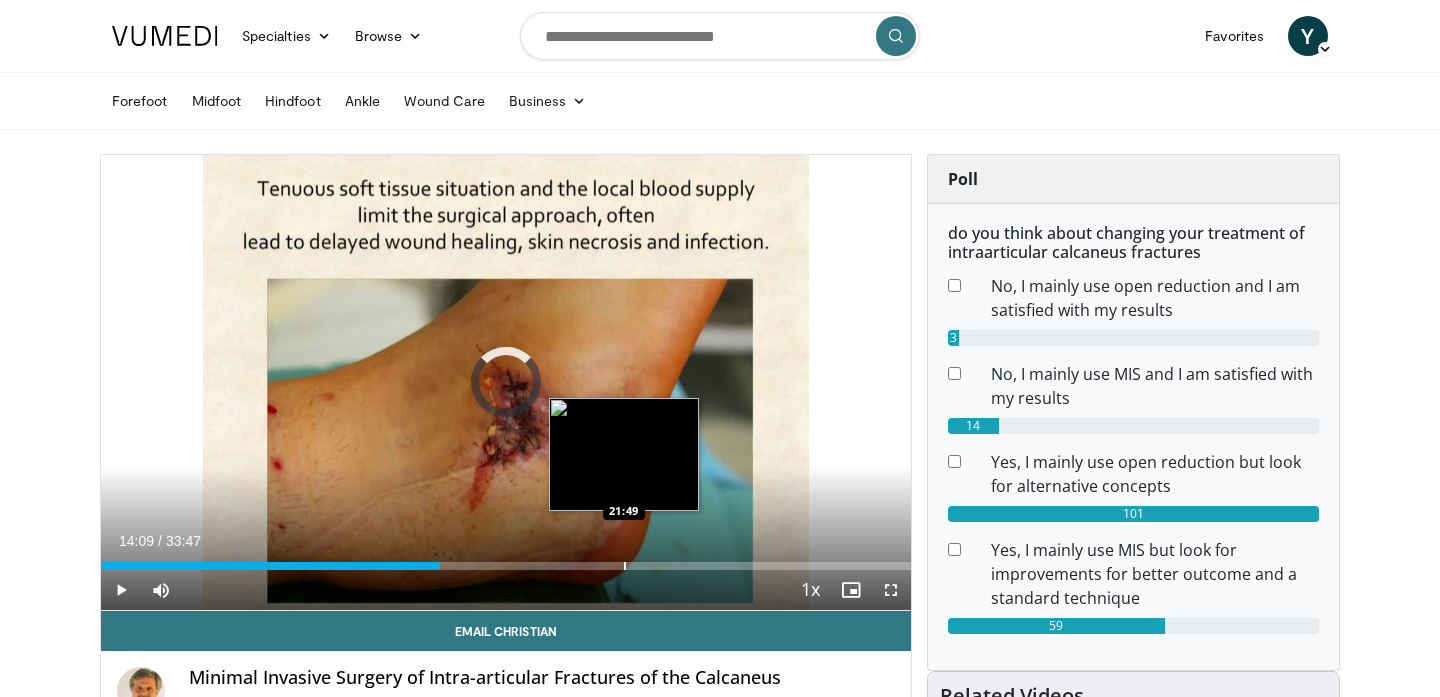 click on "Loaded :  0.00% 21:49 21:49" at bounding box center [506, 560] 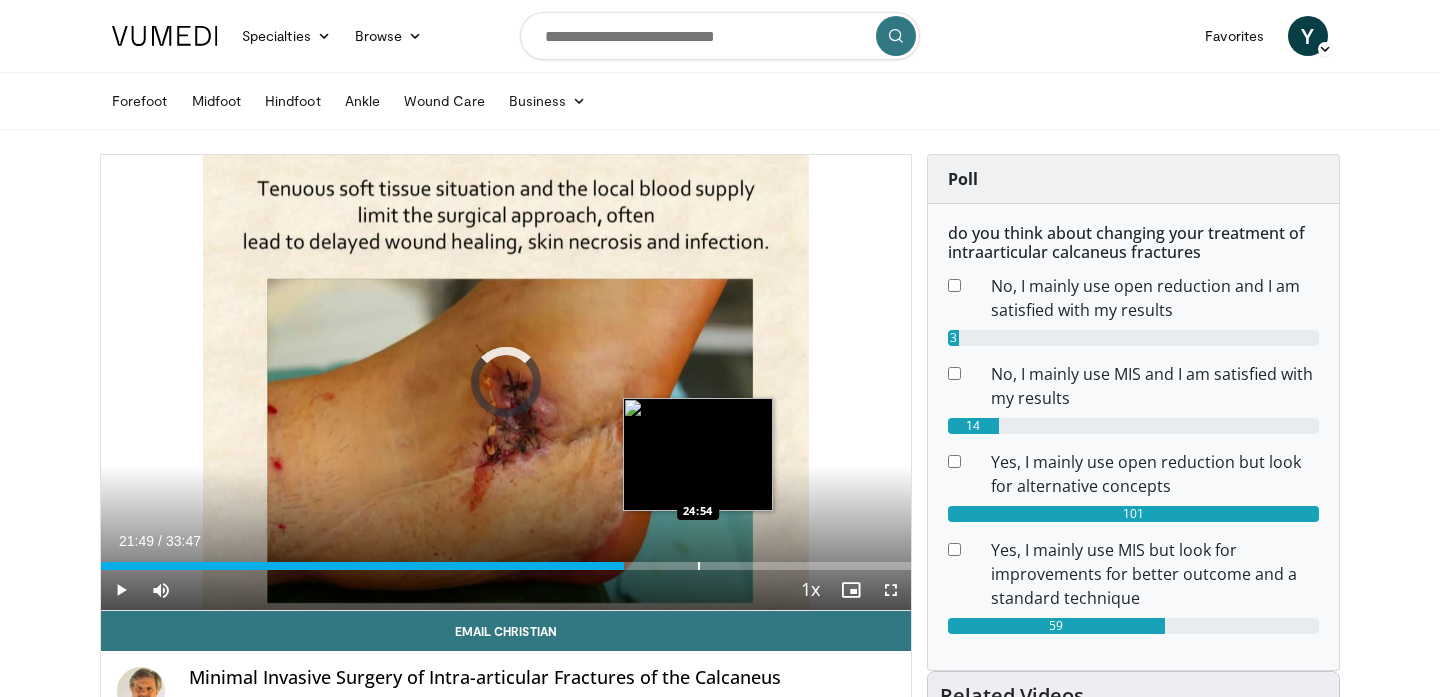 click at bounding box center [699, 566] 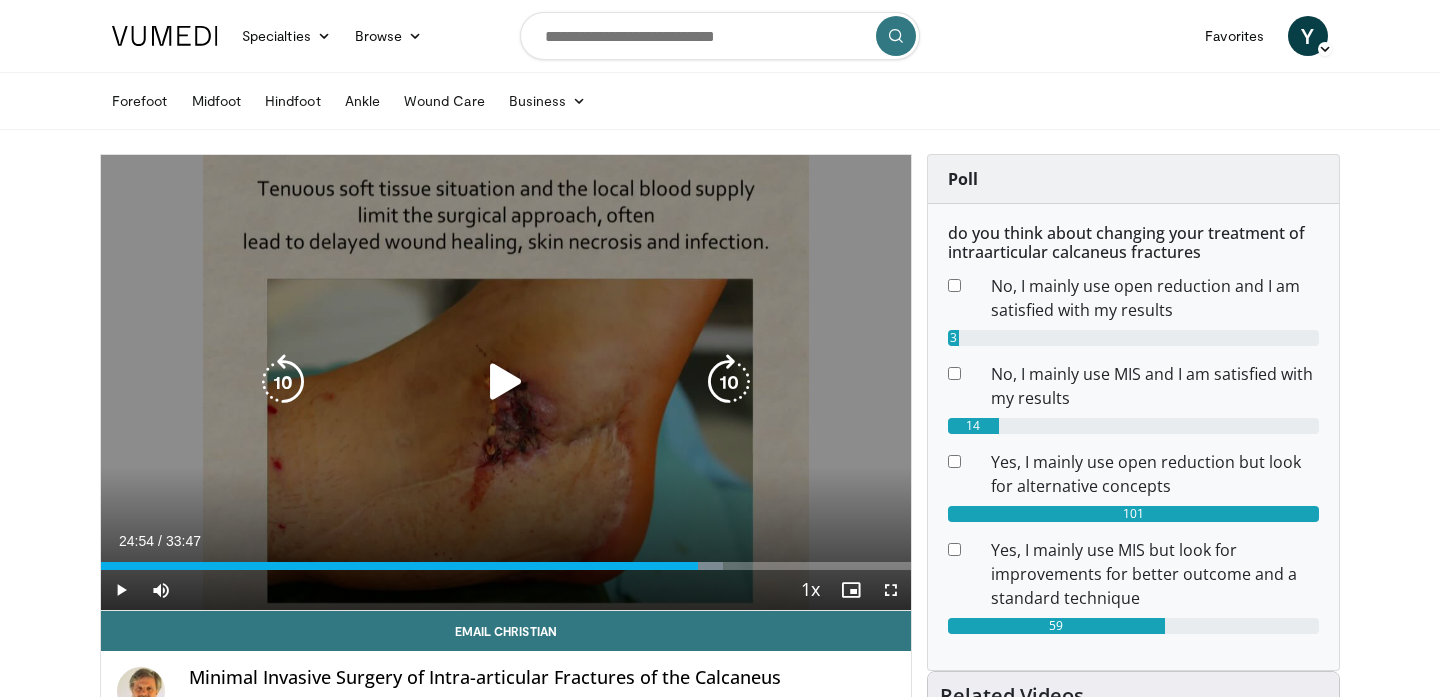 click at bounding box center (506, 382) 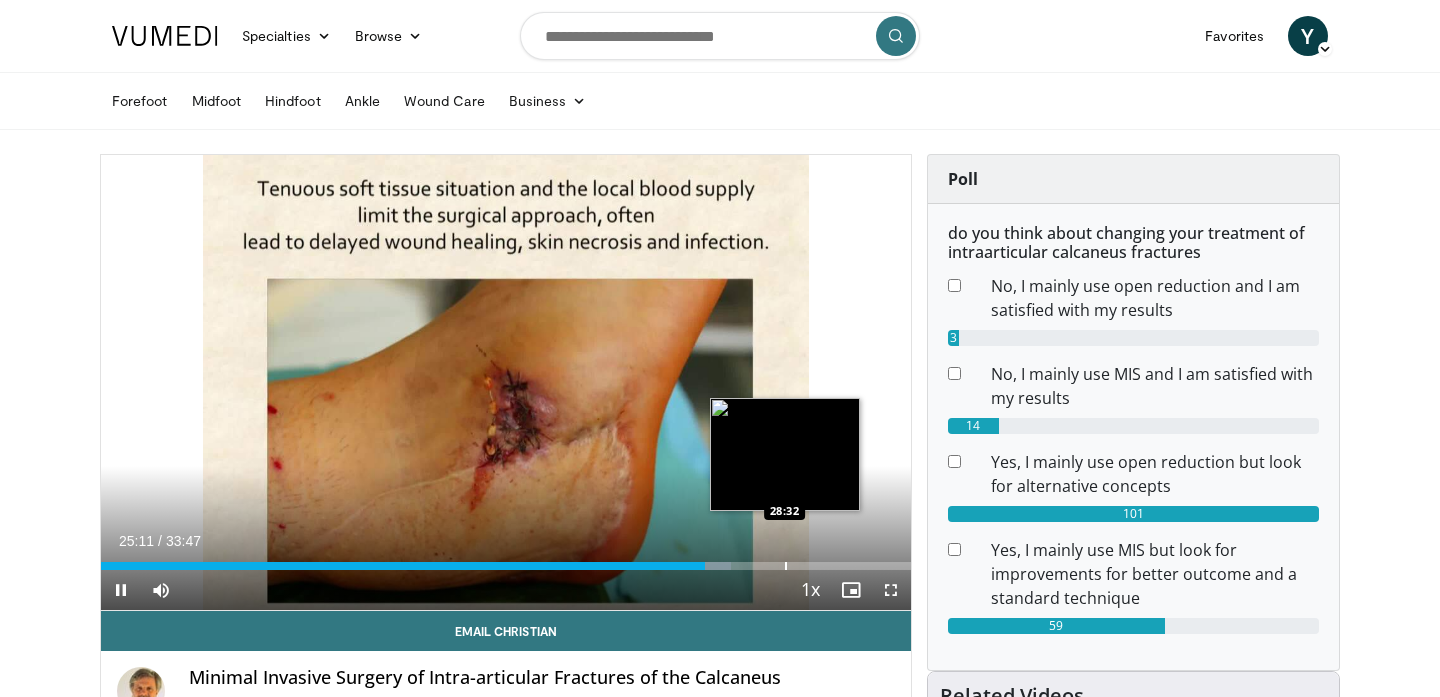 click on "Loaded :  77.77% 25:11 28:32" at bounding box center (506, 560) 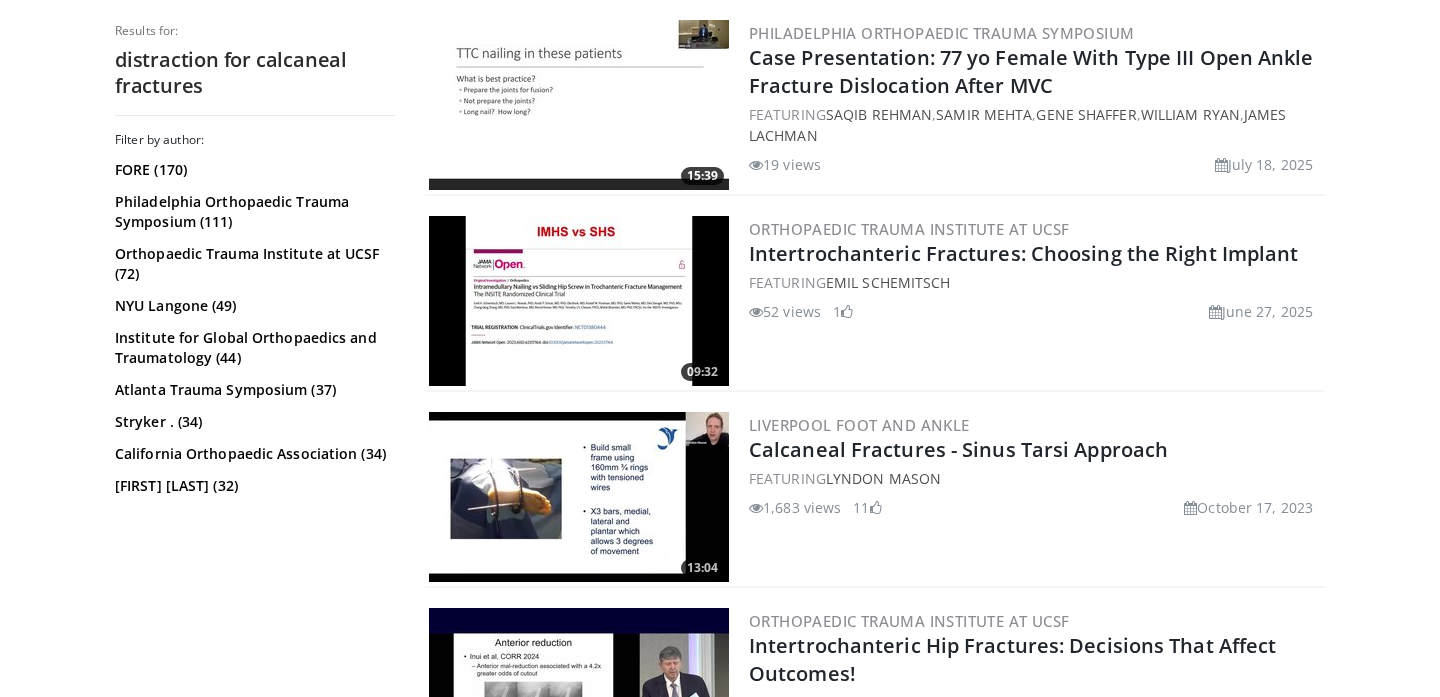 scroll, scrollTop: 2368, scrollLeft: 0, axis: vertical 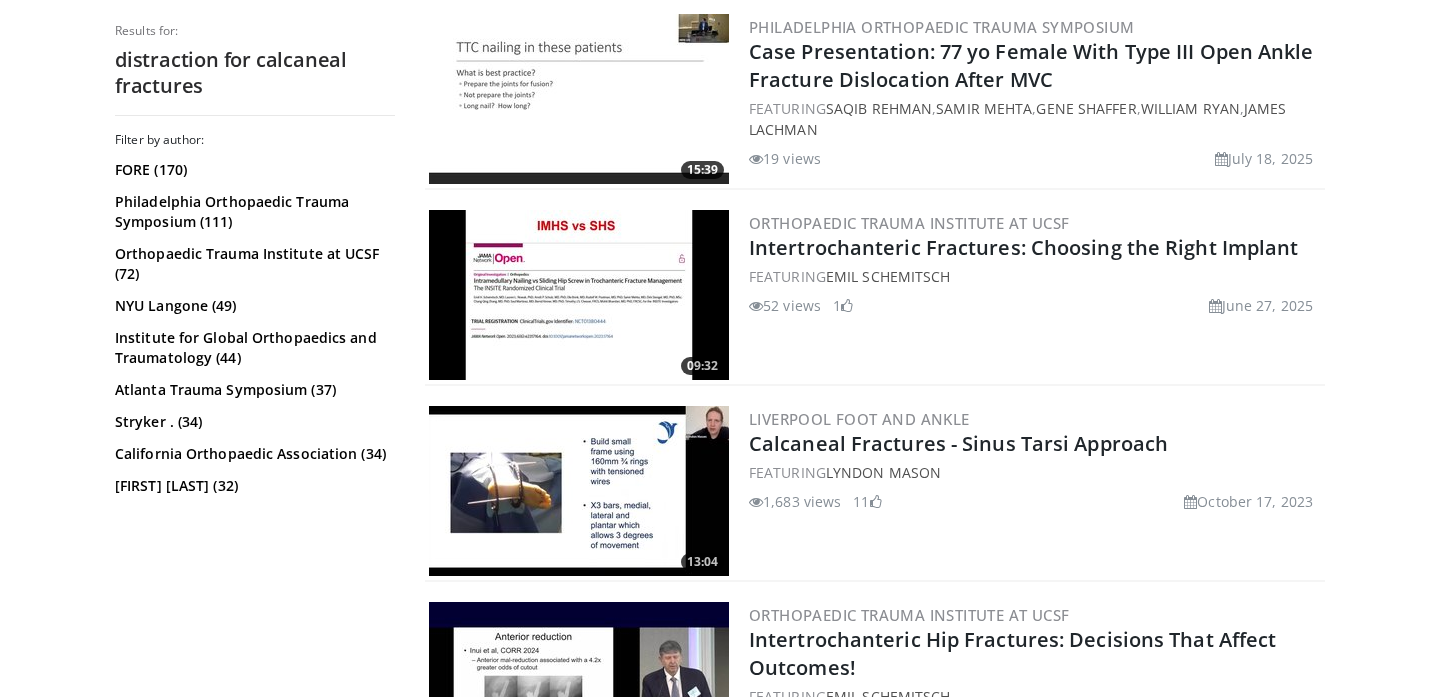 click at bounding box center (579, 491) 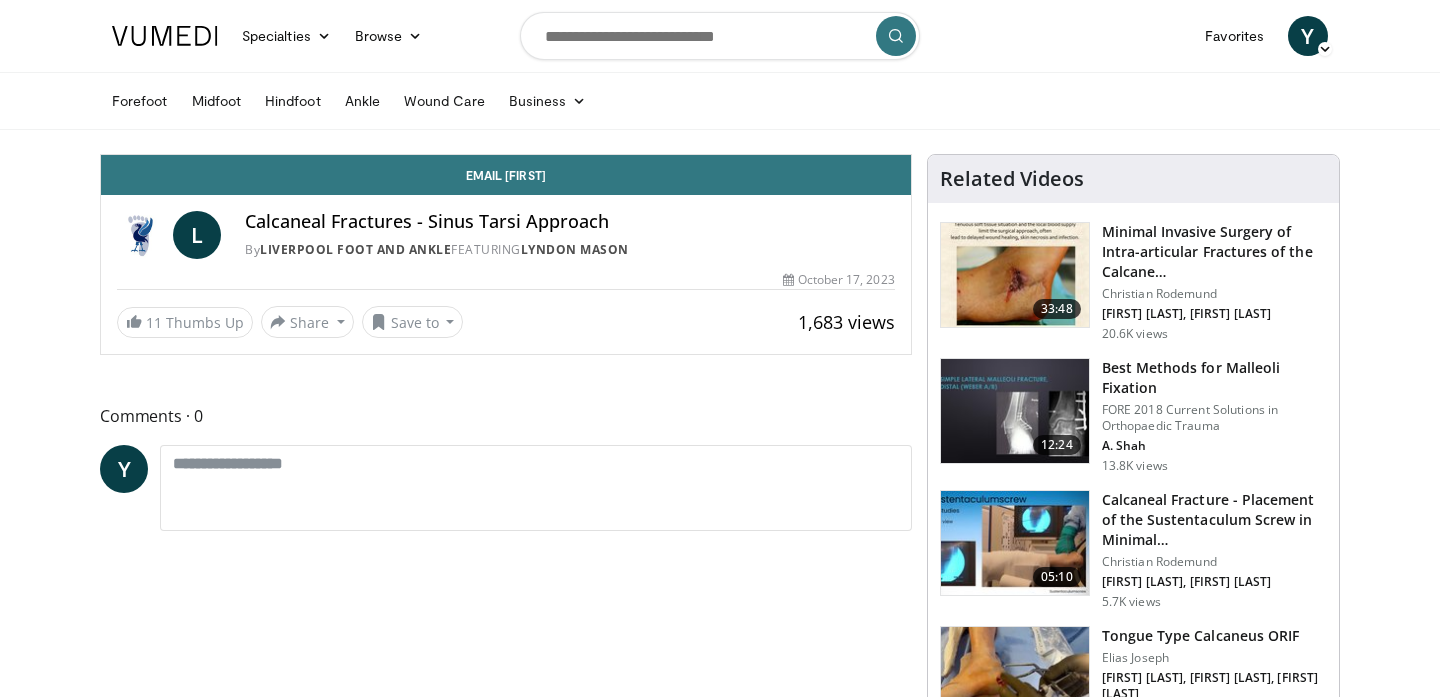 scroll, scrollTop: 0, scrollLeft: 0, axis: both 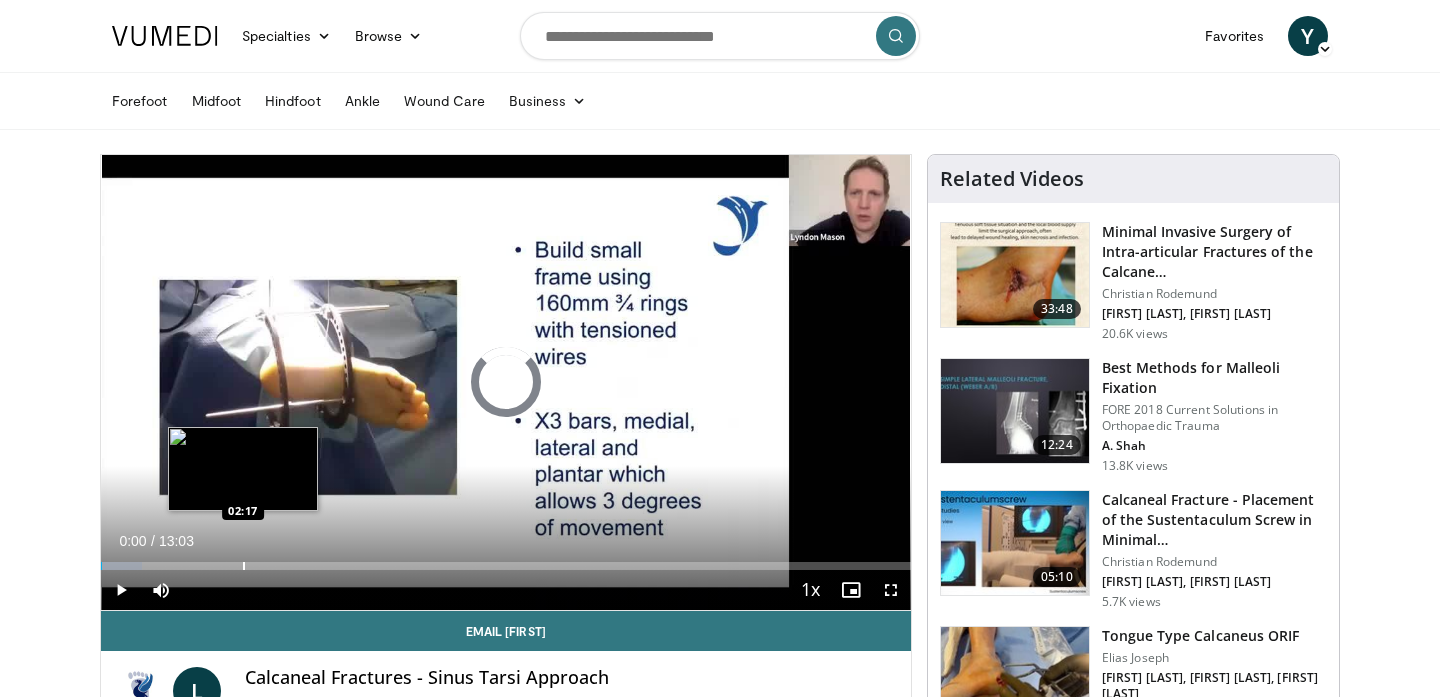 click at bounding box center (244, 566) 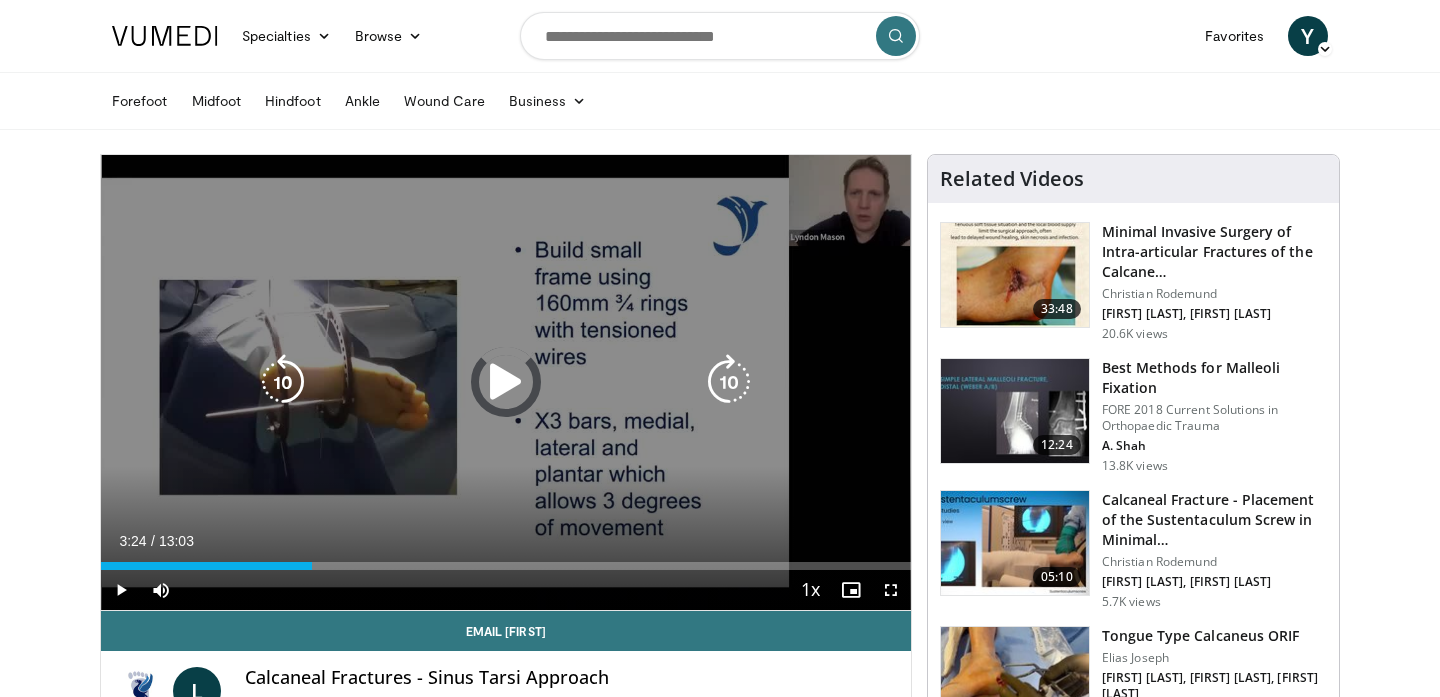click at bounding box center (0, 0) 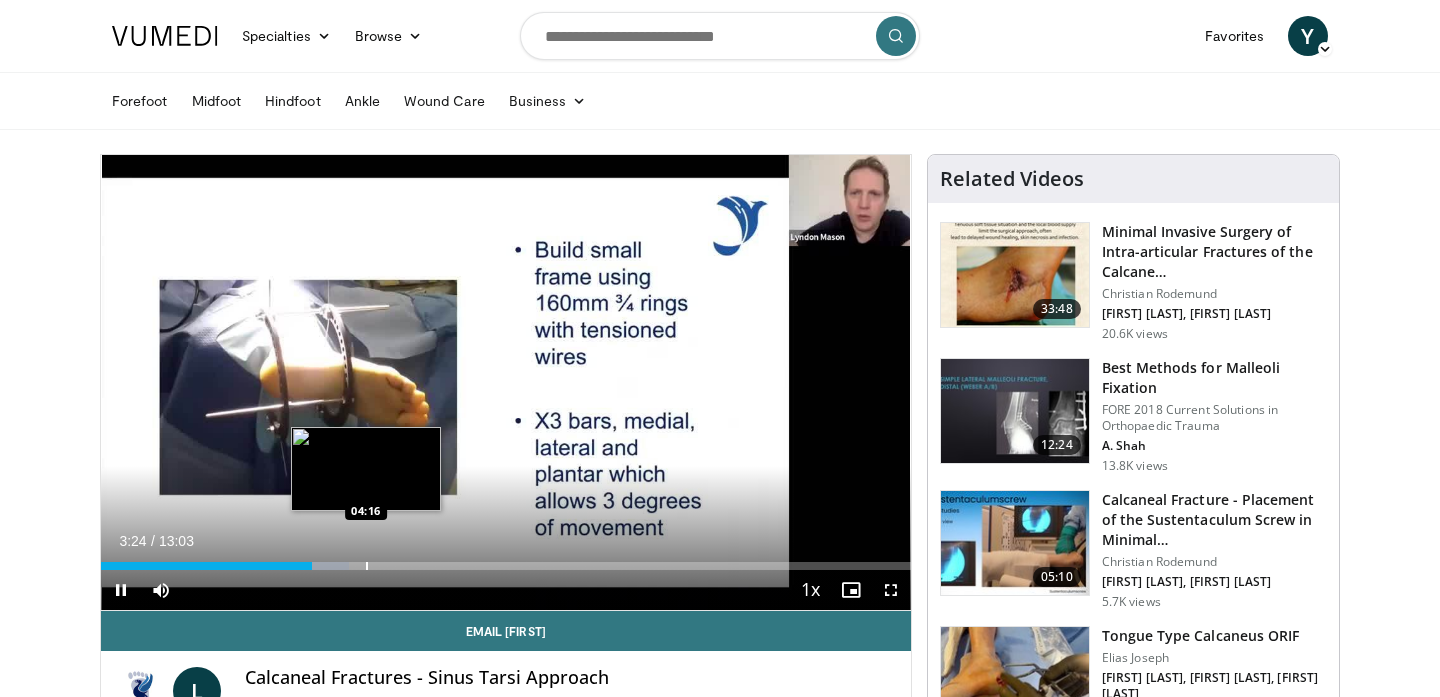 click at bounding box center (367, 566) 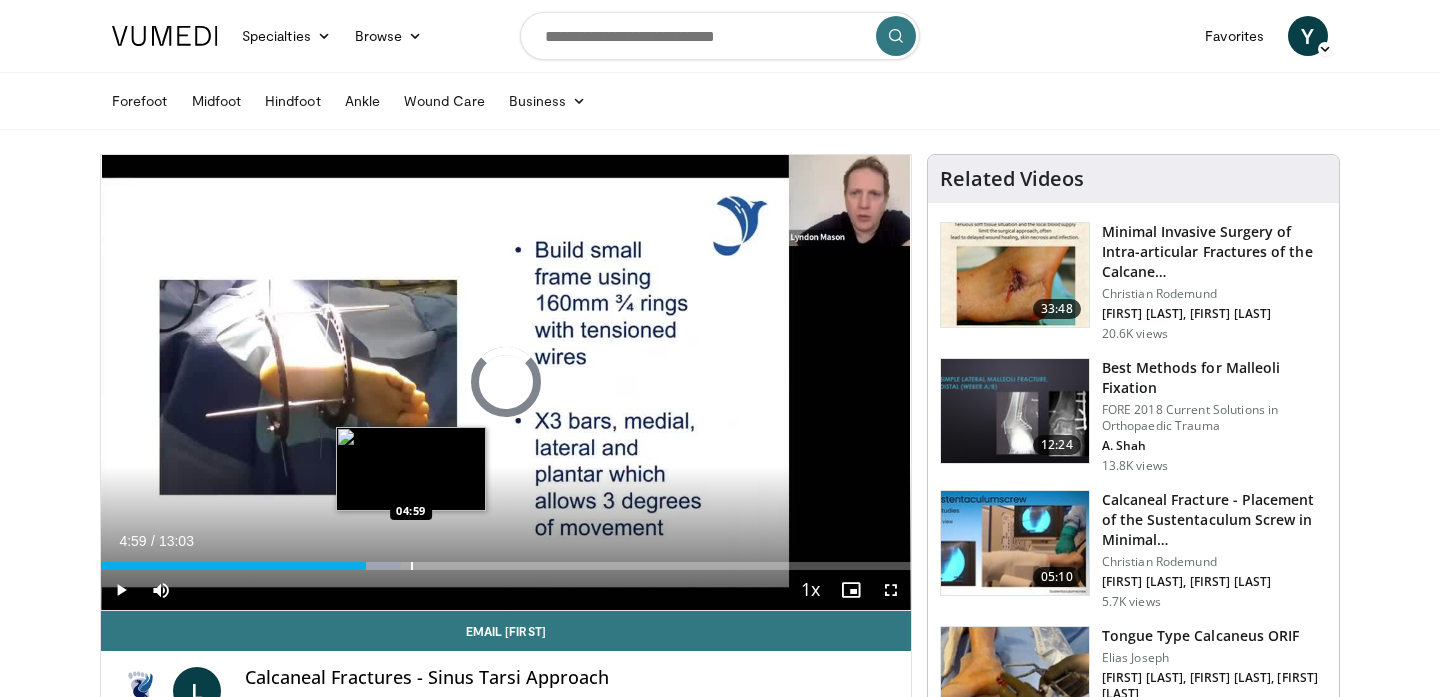 click at bounding box center (412, 566) 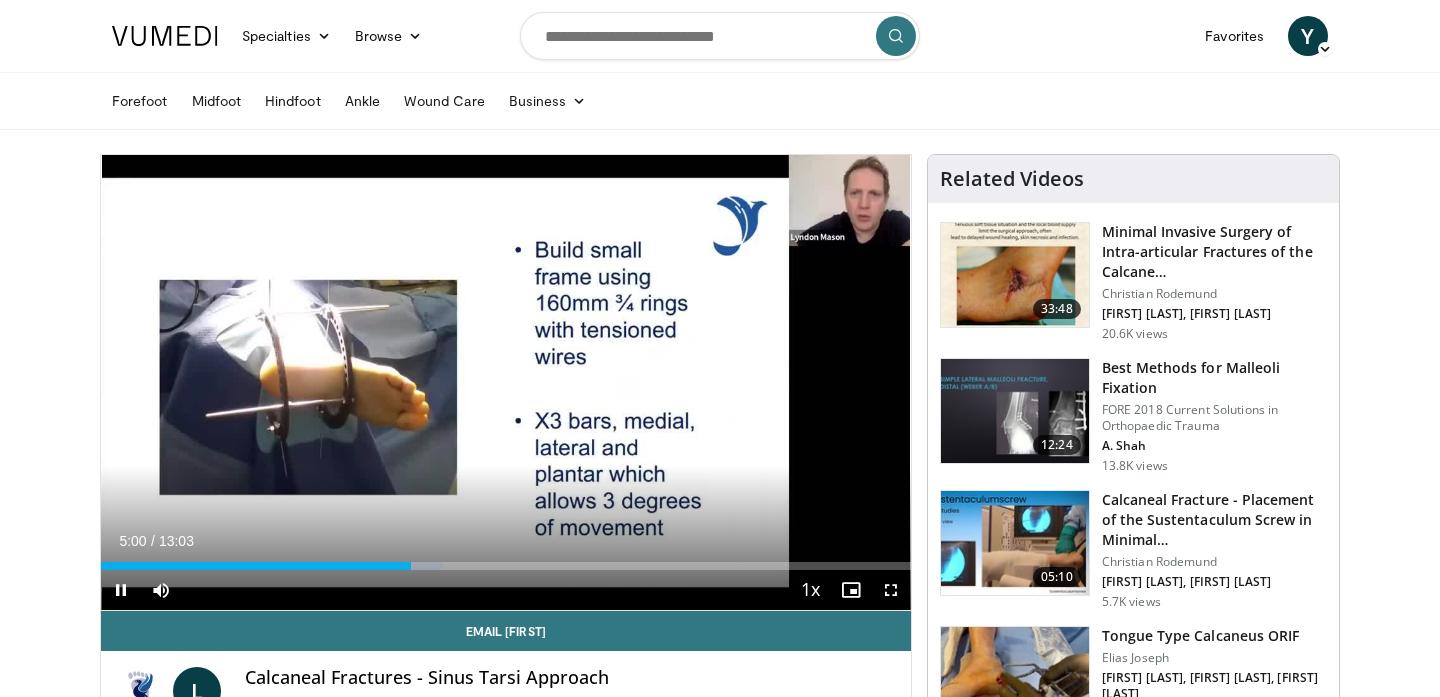 click on "Current Time  5:00 / Duration  13:03 Pause Skip Backward Skip Forward Mute Loaded :  42.13% 05:00 05:18 Stream Type  LIVE Seek to live, currently behind live LIVE   1x Playback Rate 0.5x 0.75x 1x , selected 1.25x 1.5x 1.75x 2x Chapters Chapters Descriptions descriptions off , selected Captions captions settings , opens captions settings dialog captions off , selected Audio Track en (Main) , selected Fullscreen Enable picture-in-picture mode" at bounding box center (506, 590) 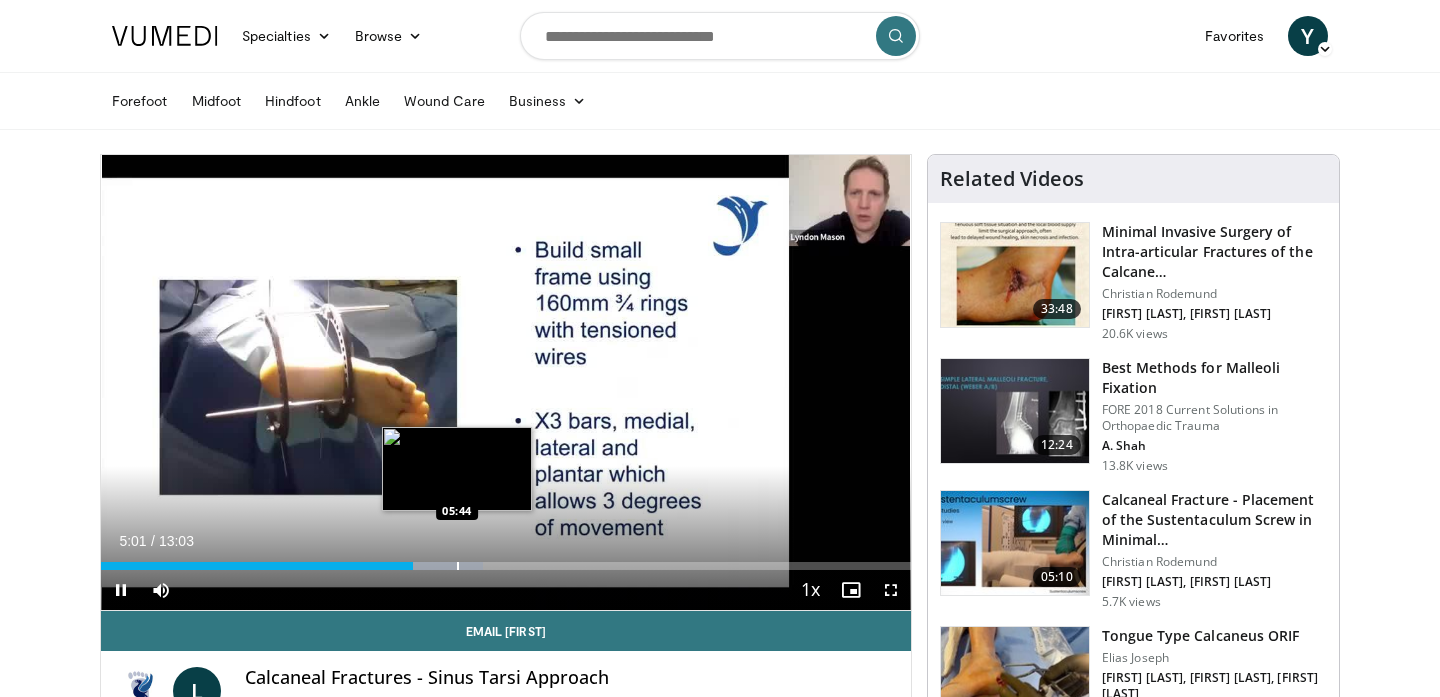 click at bounding box center [458, 566] 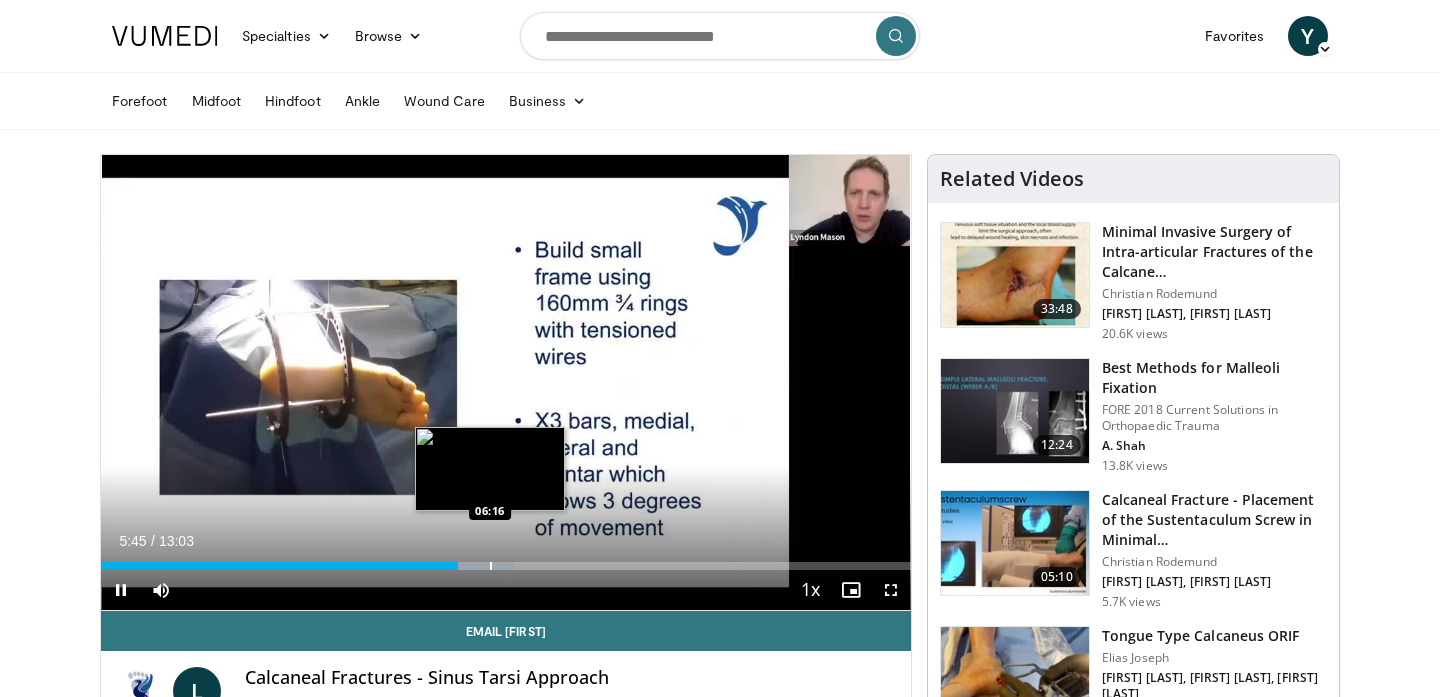 click at bounding box center [491, 566] 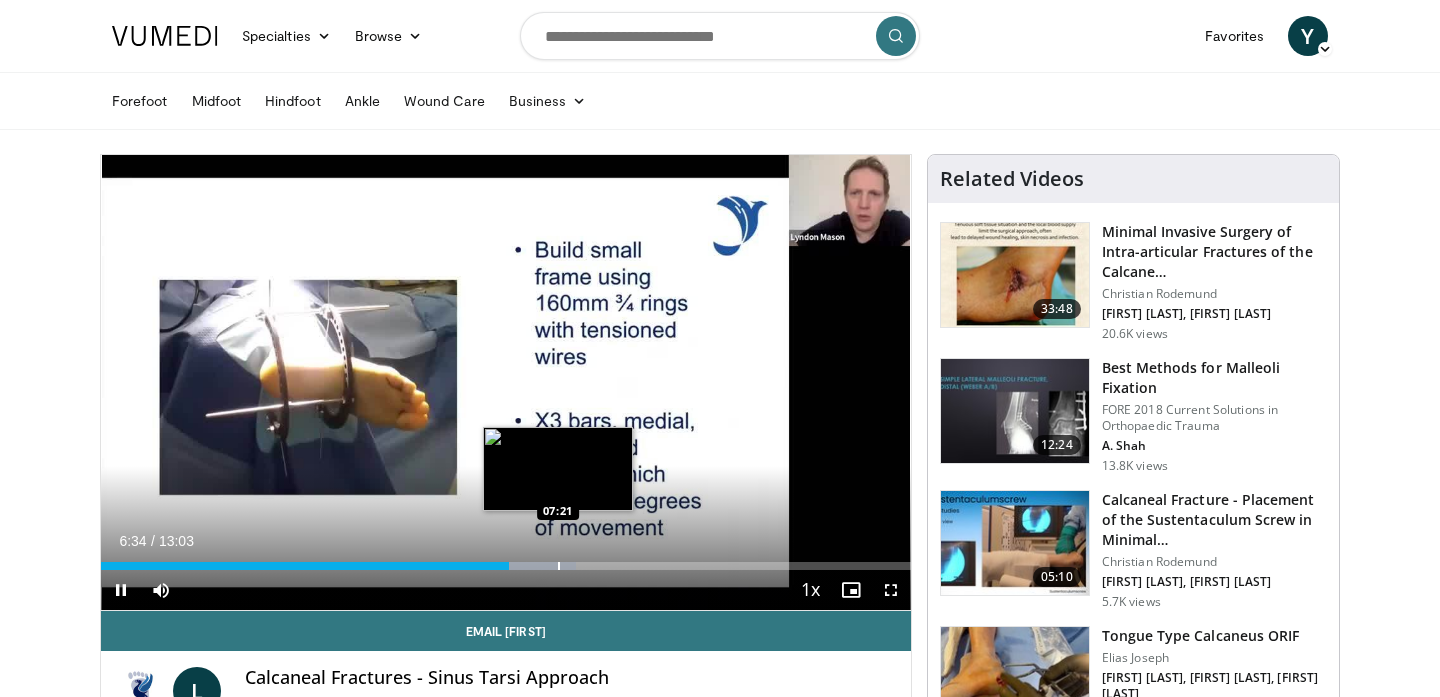 click at bounding box center [559, 566] 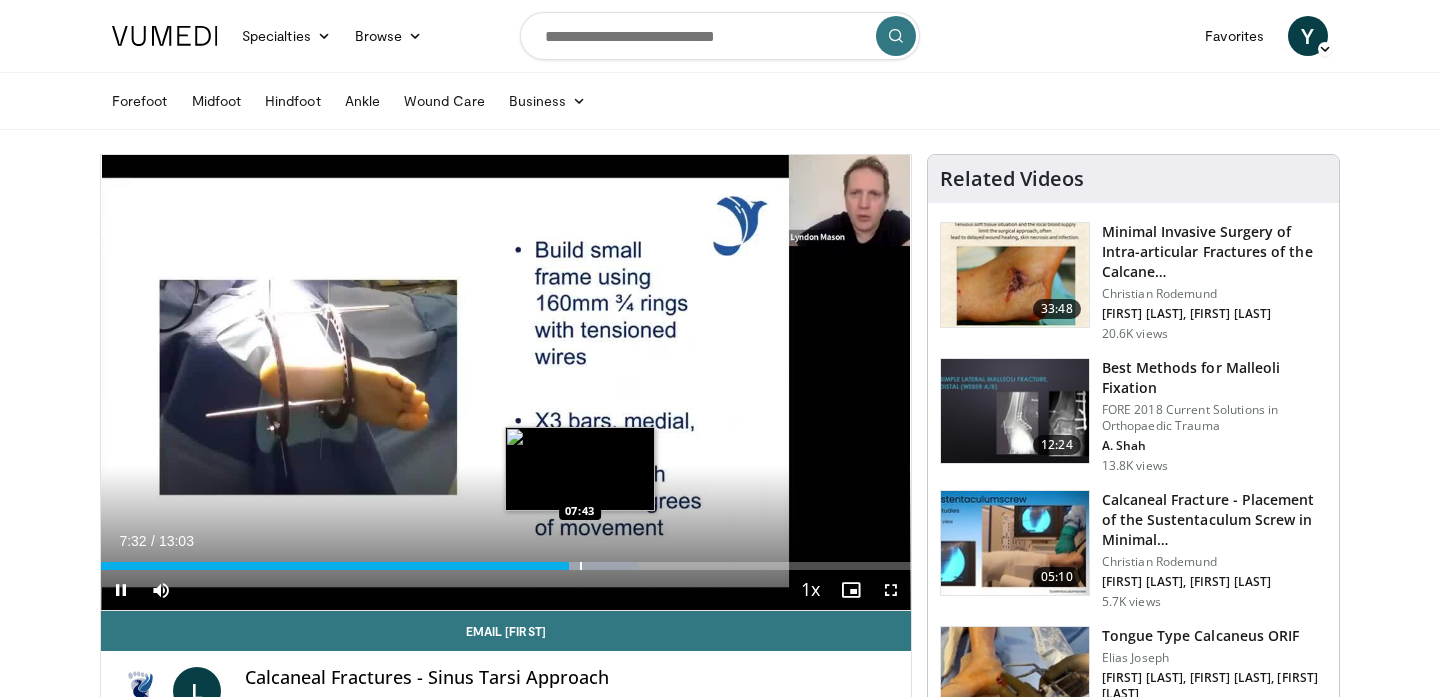 click at bounding box center [581, 566] 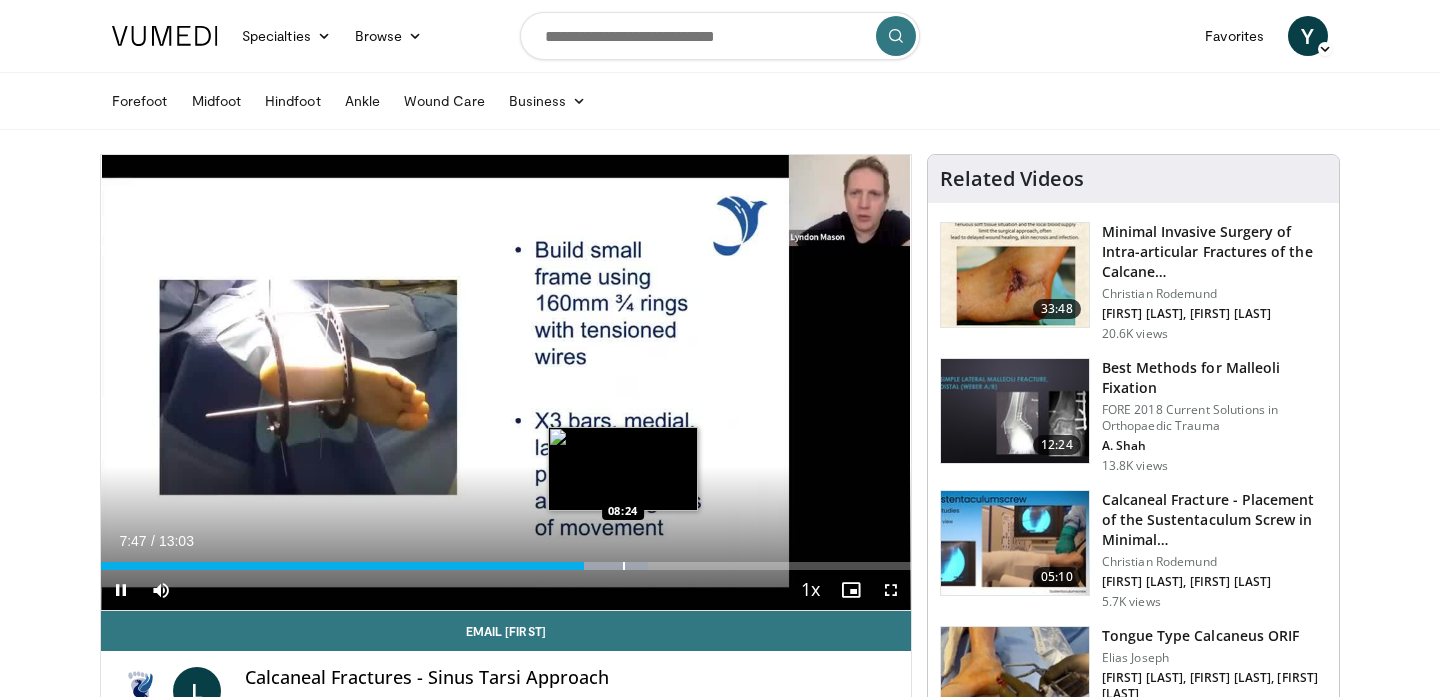 click at bounding box center (624, 566) 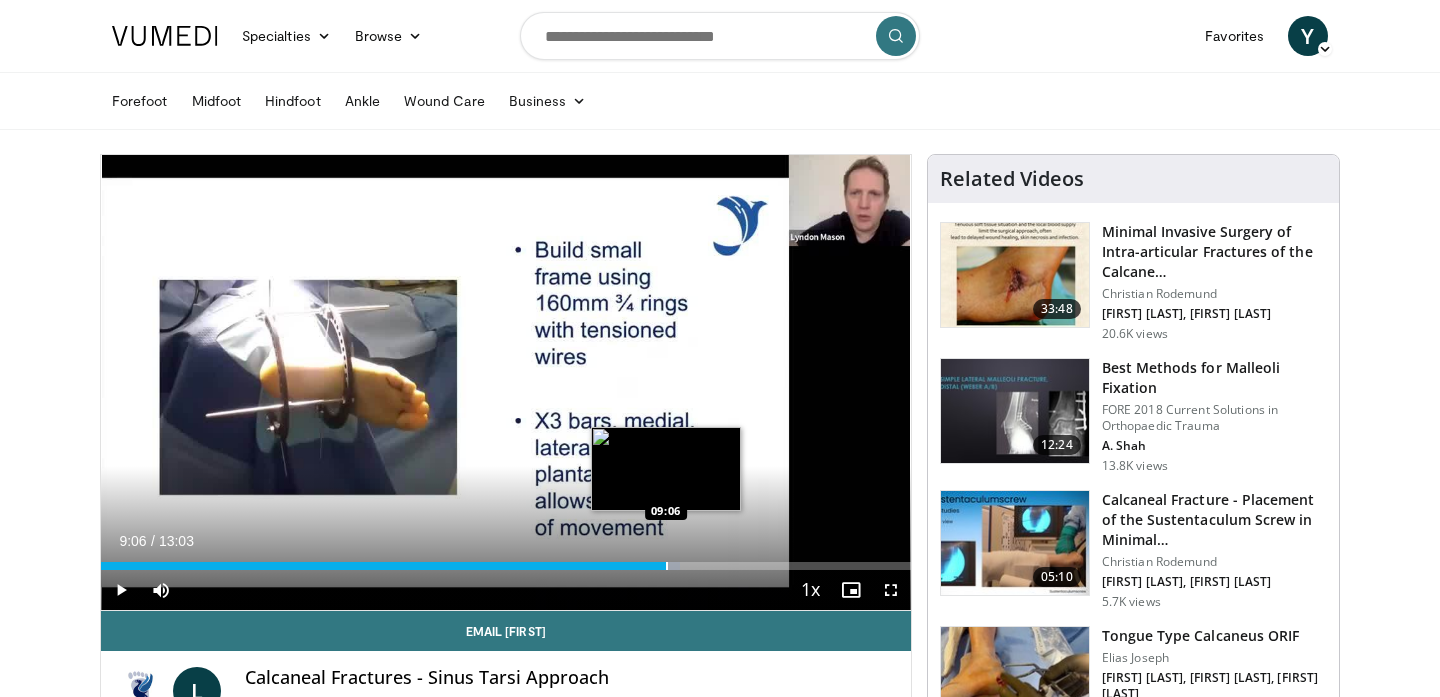 click at bounding box center (667, 566) 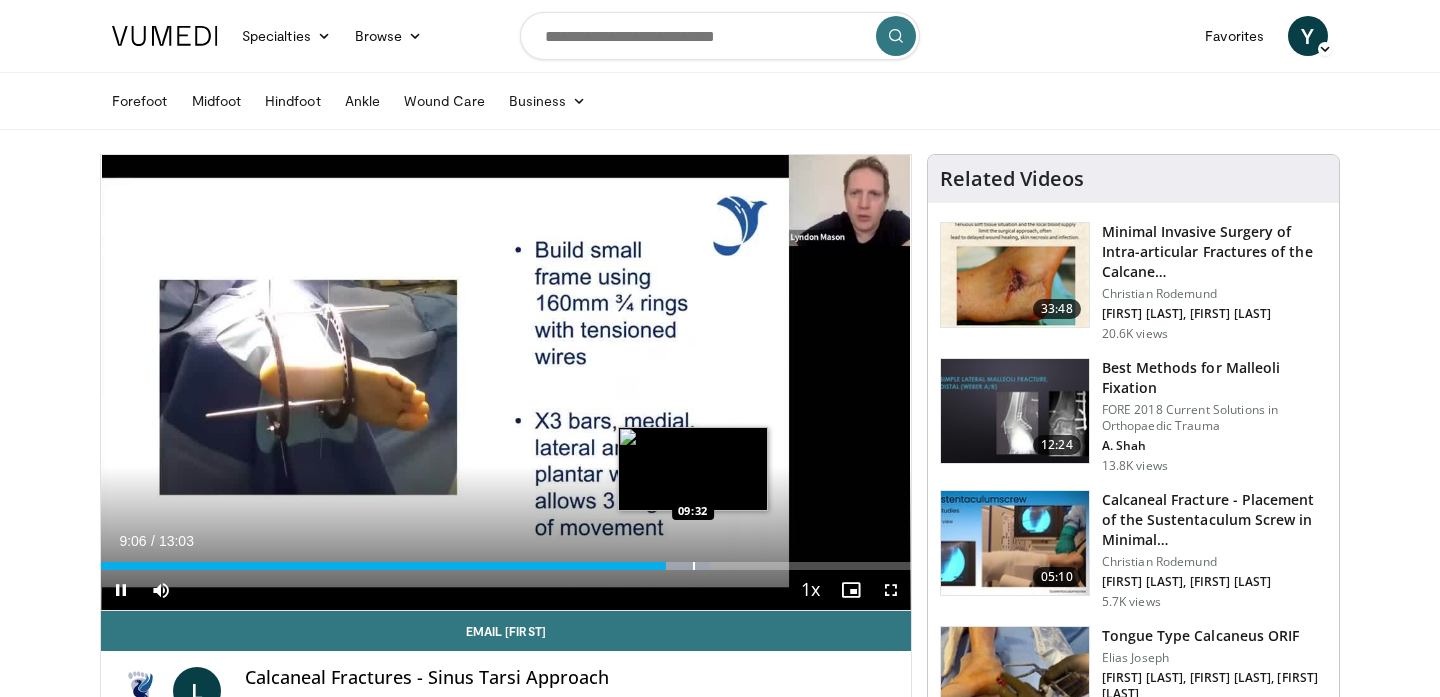click at bounding box center [694, 566] 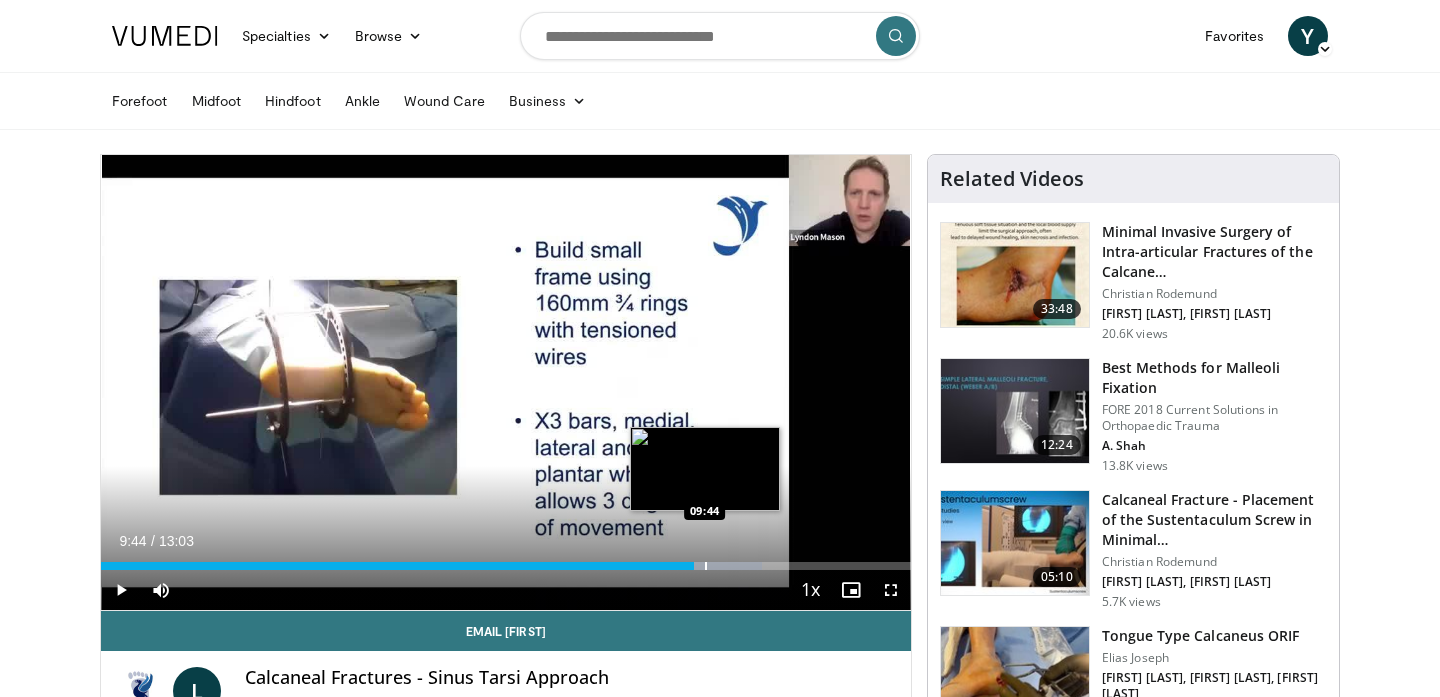 click on "Loaded :  81.58% 09:33 09:44" at bounding box center (506, 560) 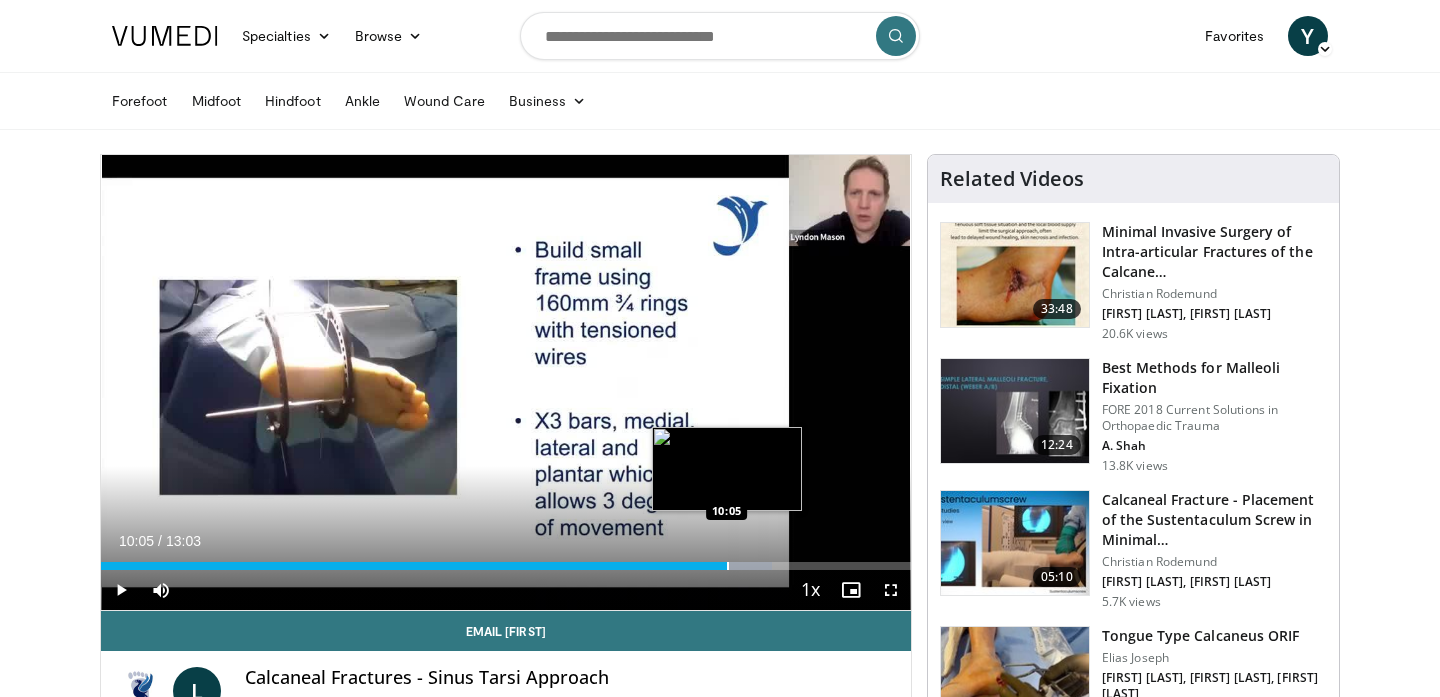 click at bounding box center [728, 566] 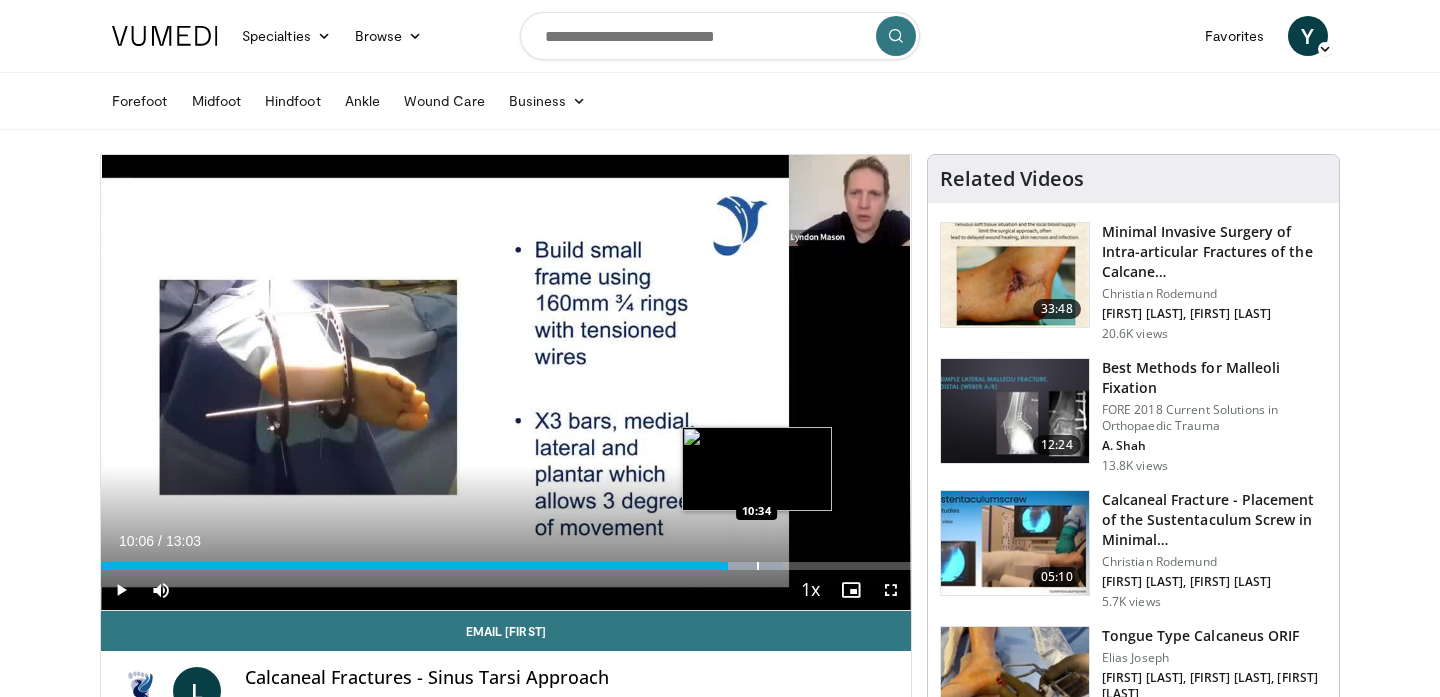 click at bounding box center (758, 566) 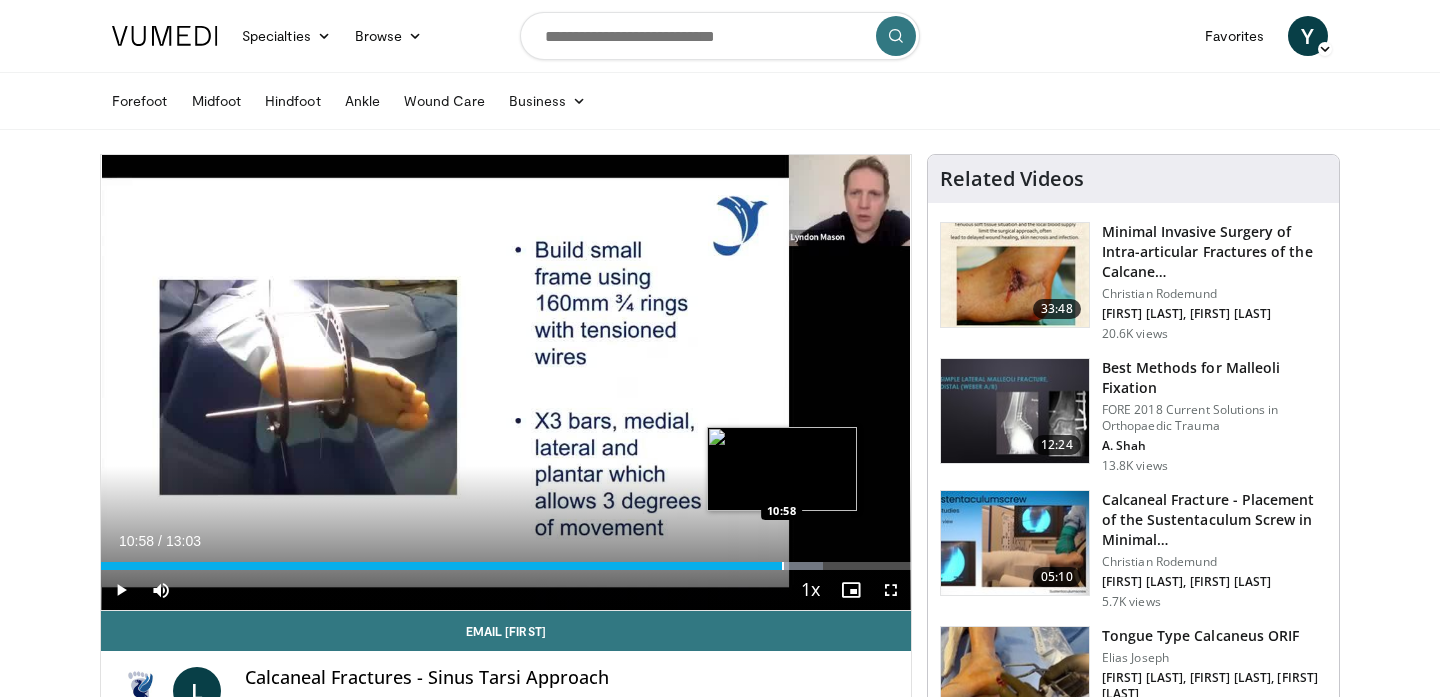 click at bounding box center (783, 566) 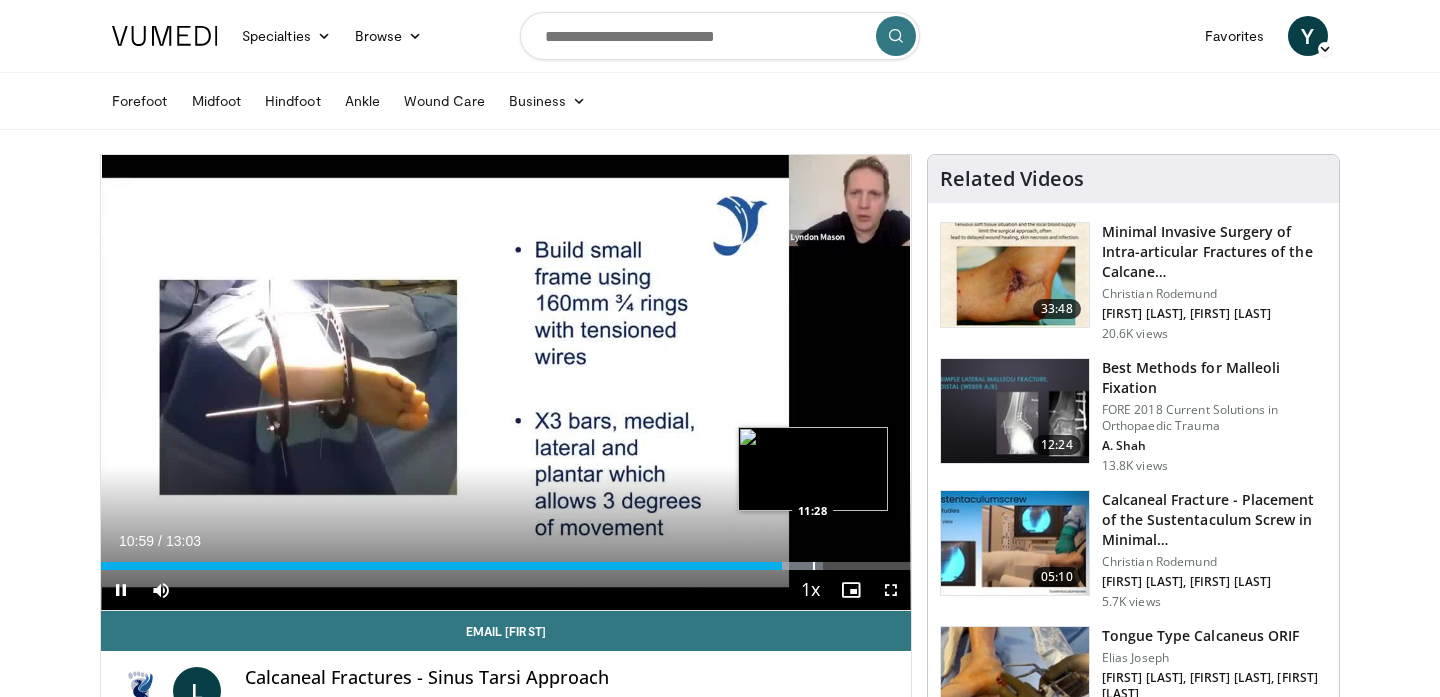 click at bounding box center (814, 566) 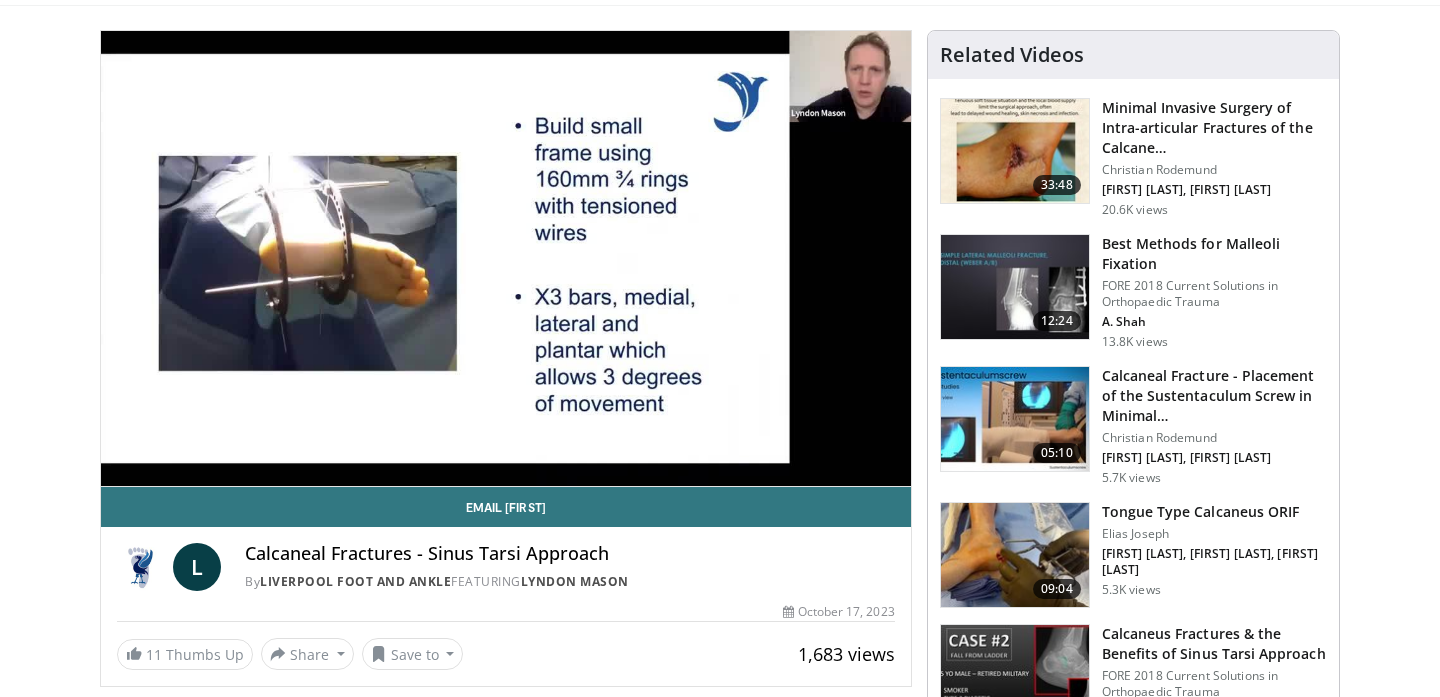 scroll, scrollTop: 109, scrollLeft: 0, axis: vertical 